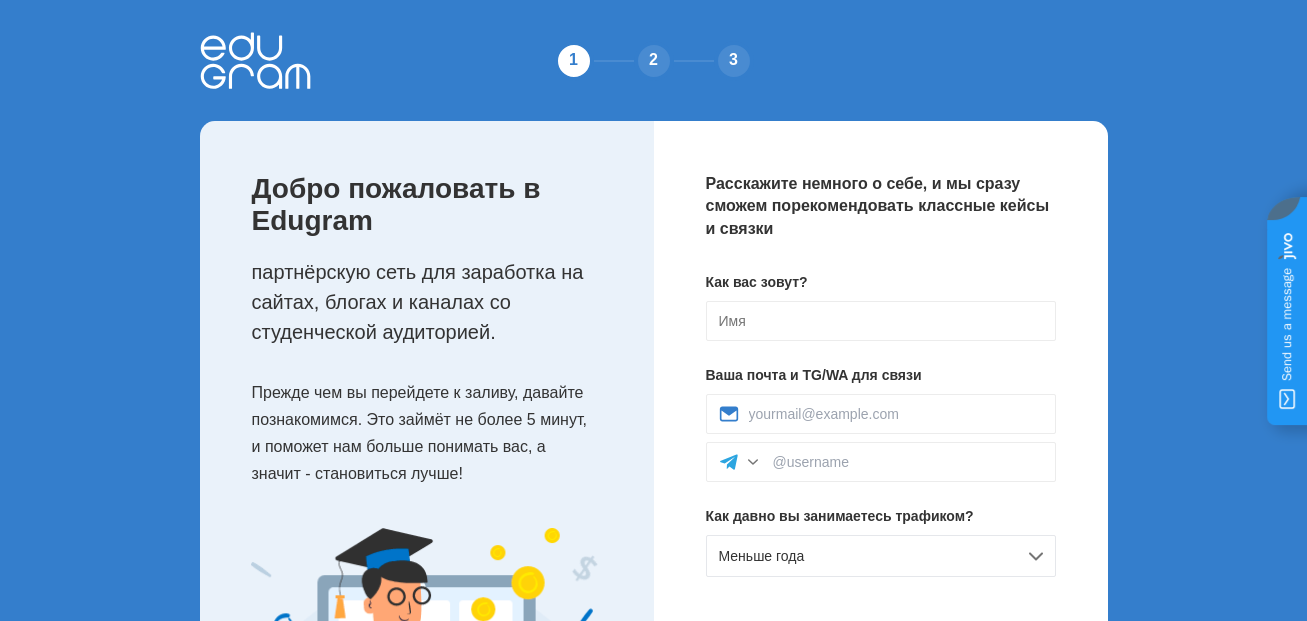 scroll, scrollTop: 100, scrollLeft: 0, axis: vertical 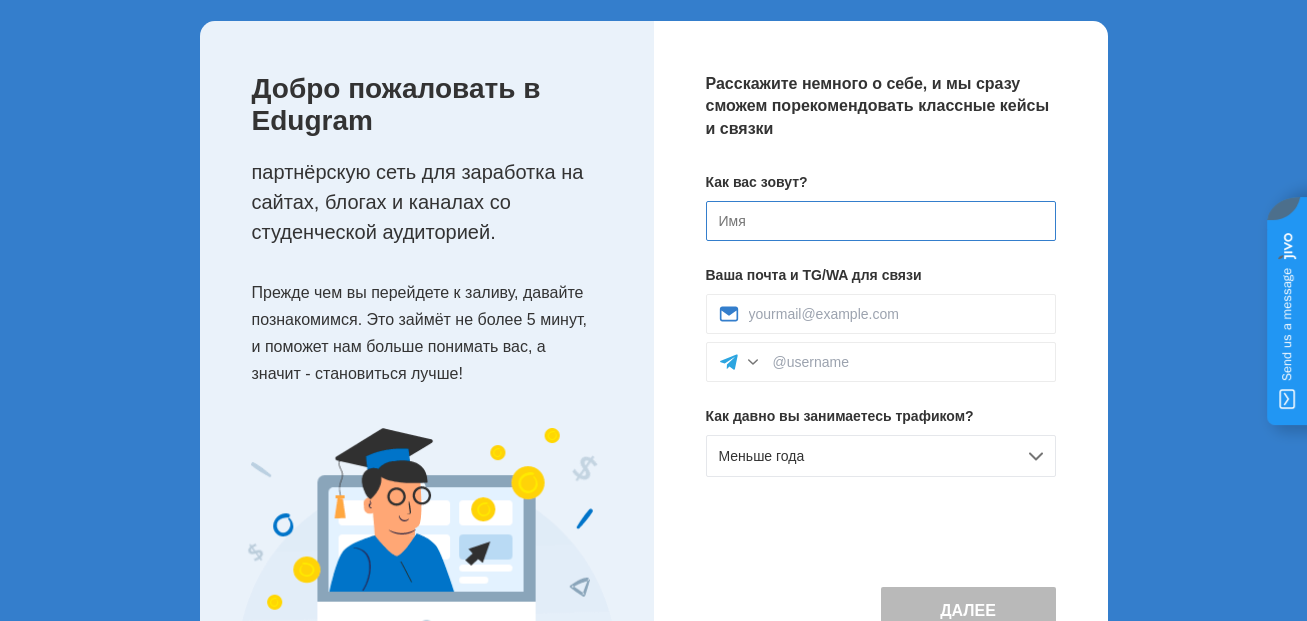 click at bounding box center (881, 221) 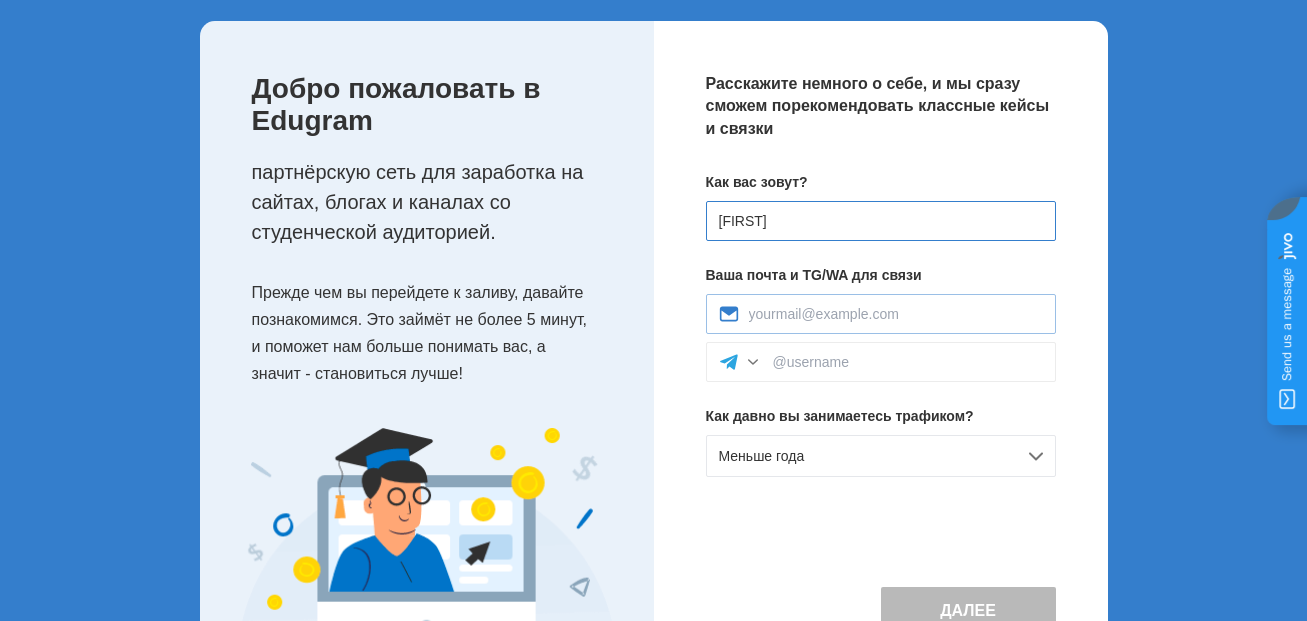 type on "[FIRST]" 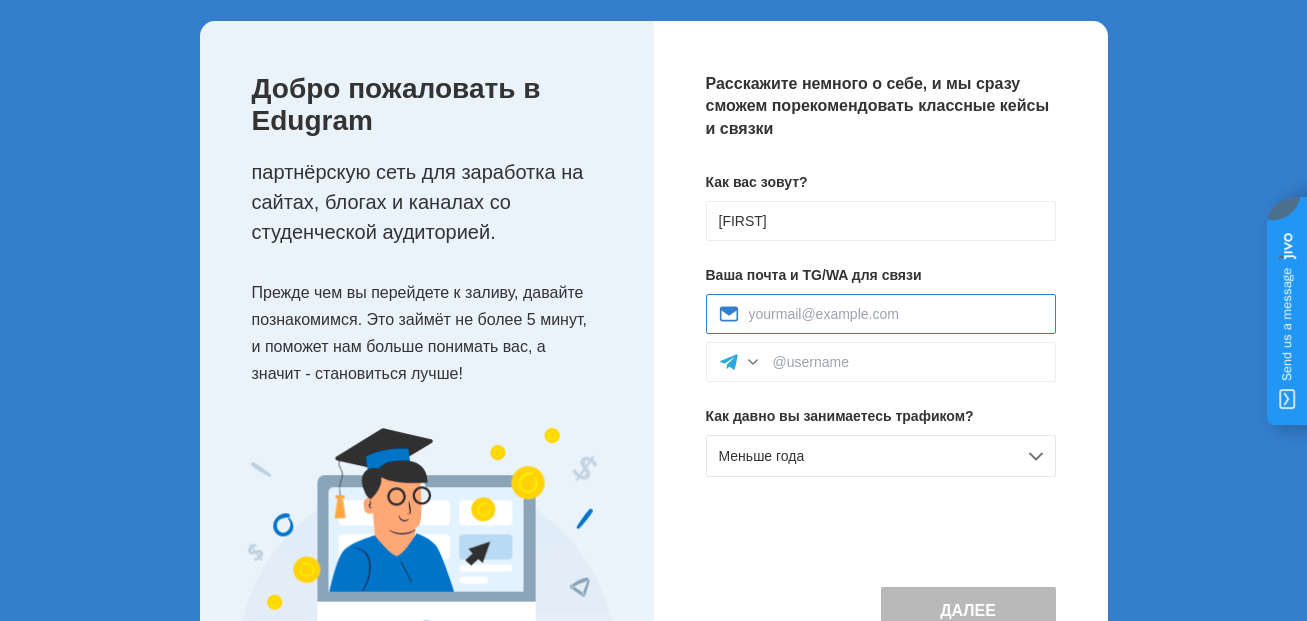 click at bounding box center [896, 314] 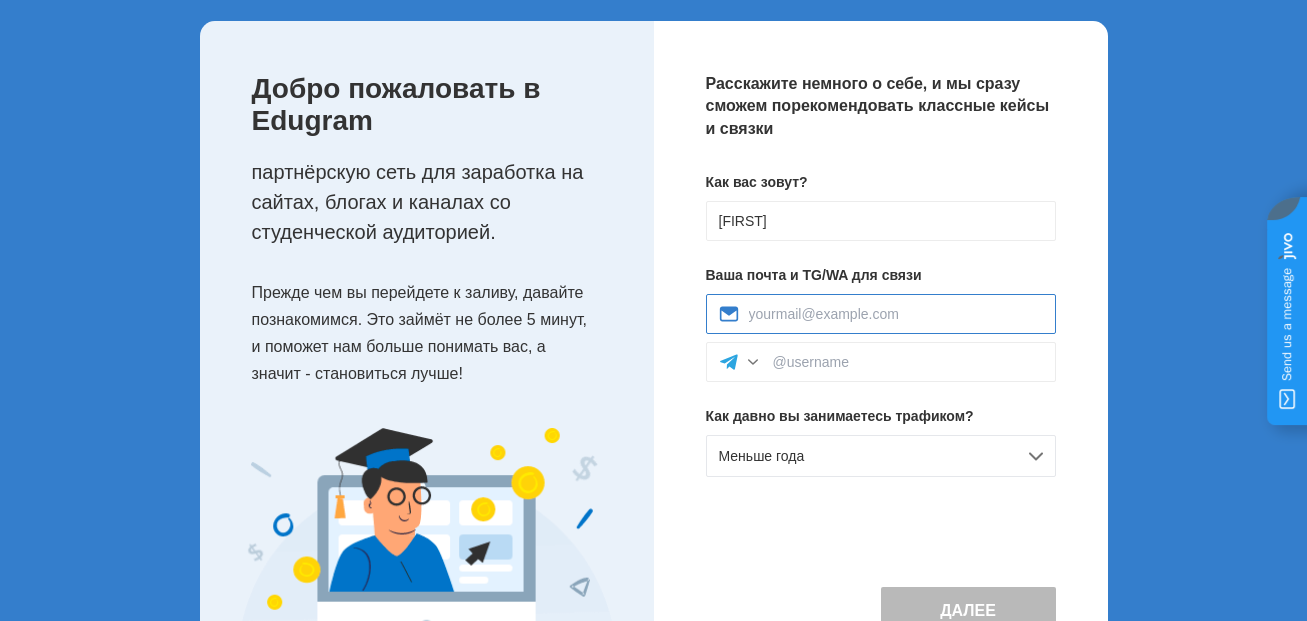 scroll, scrollTop: 0, scrollLeft: 0, axis: both 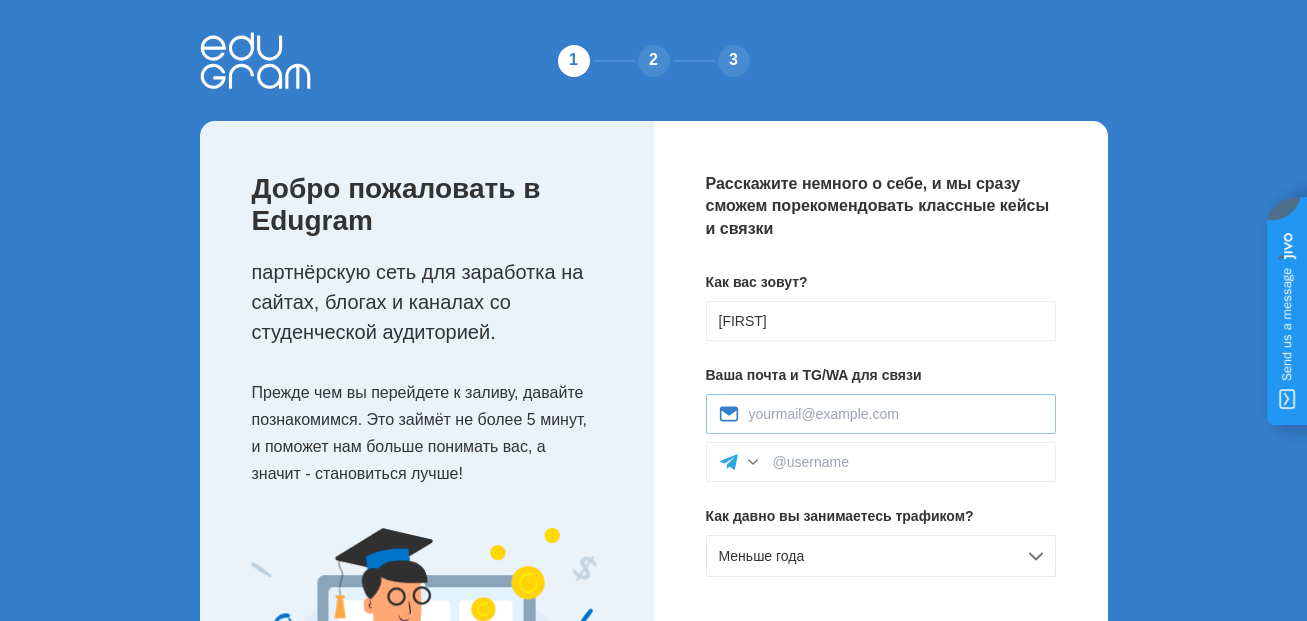 click at bounding box center [881, 414] 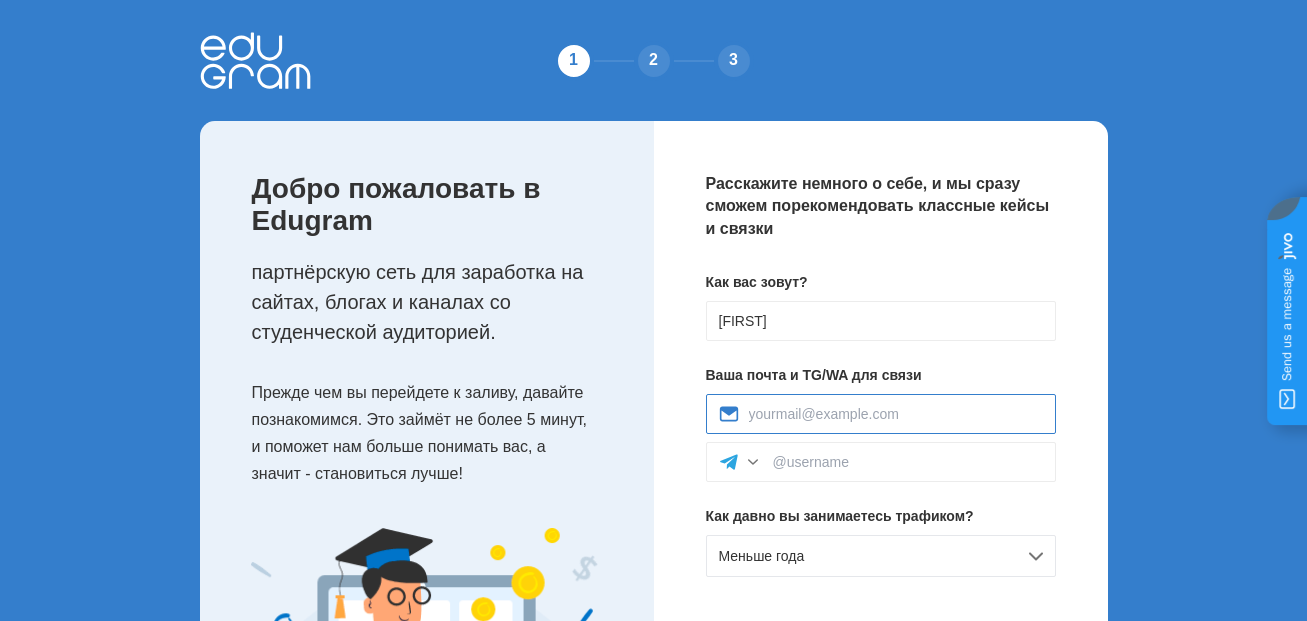 click at bounding box center [896, 414] 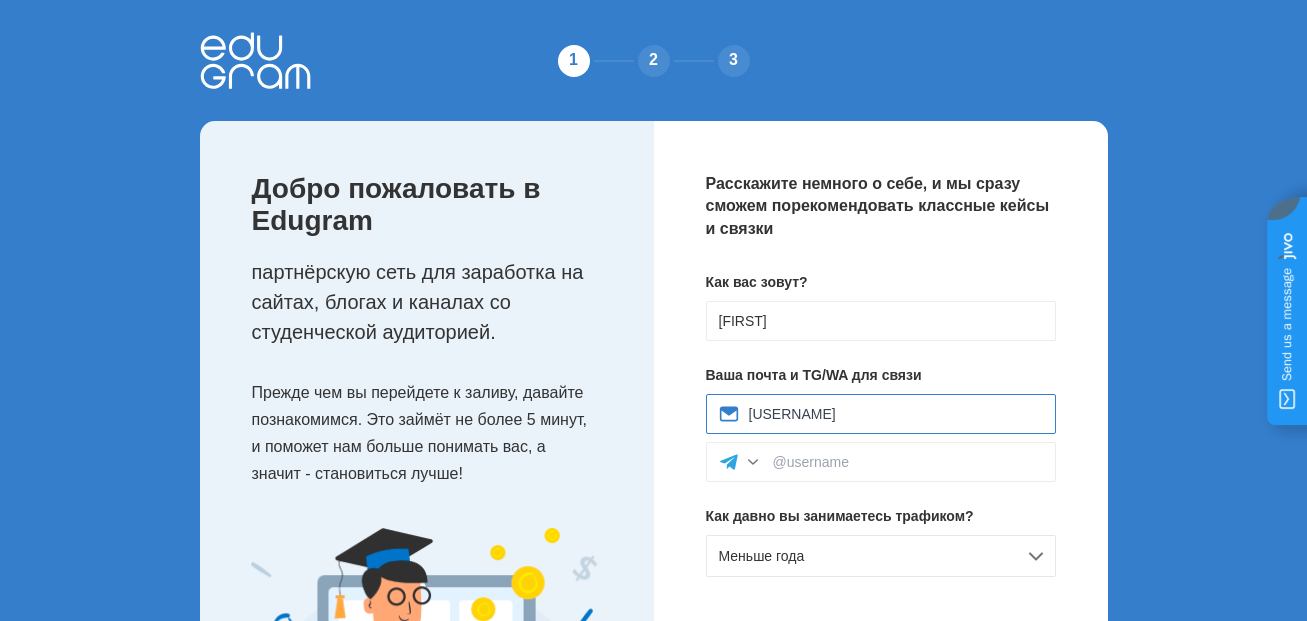 click on "@Whatiswash" at bounding box center [896, 414] 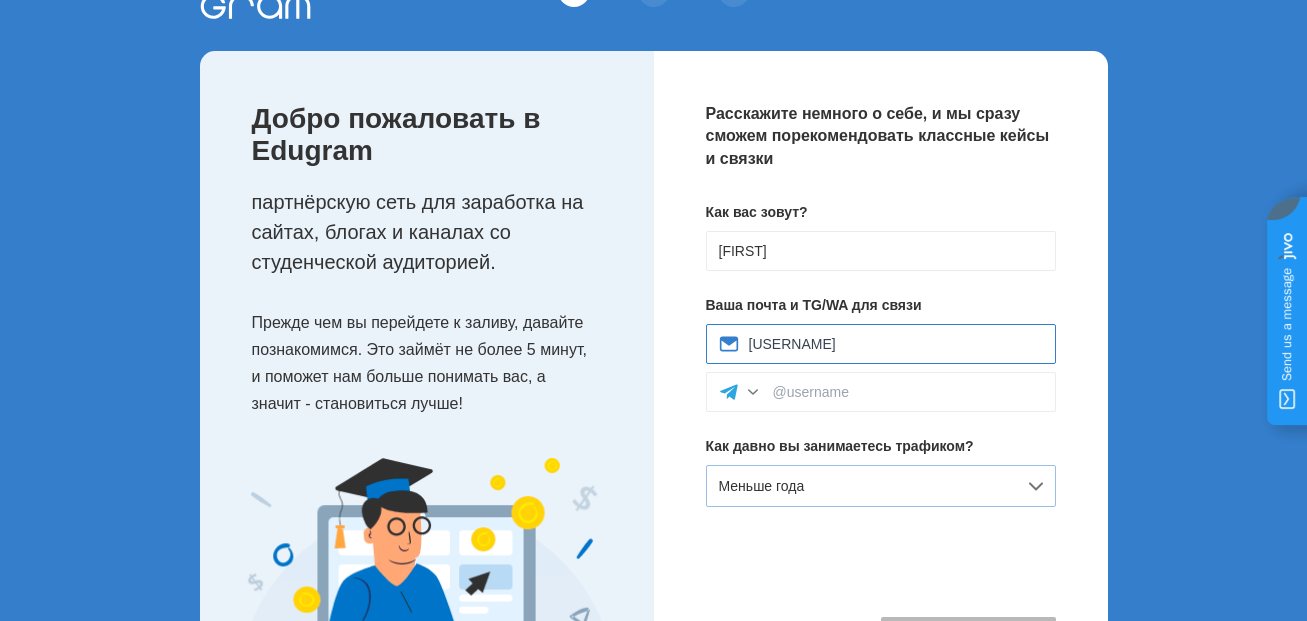 scroll, scrollTop: 198, scrollLeft: 0, axis: vertical 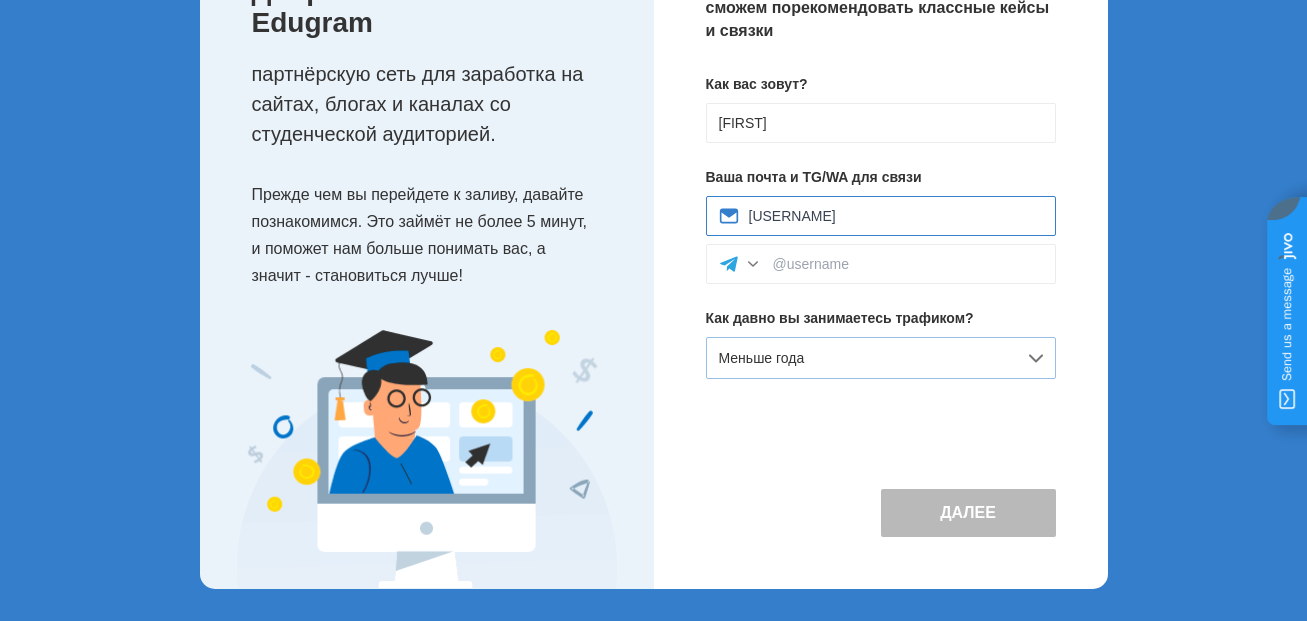 type on "Whatiswash" 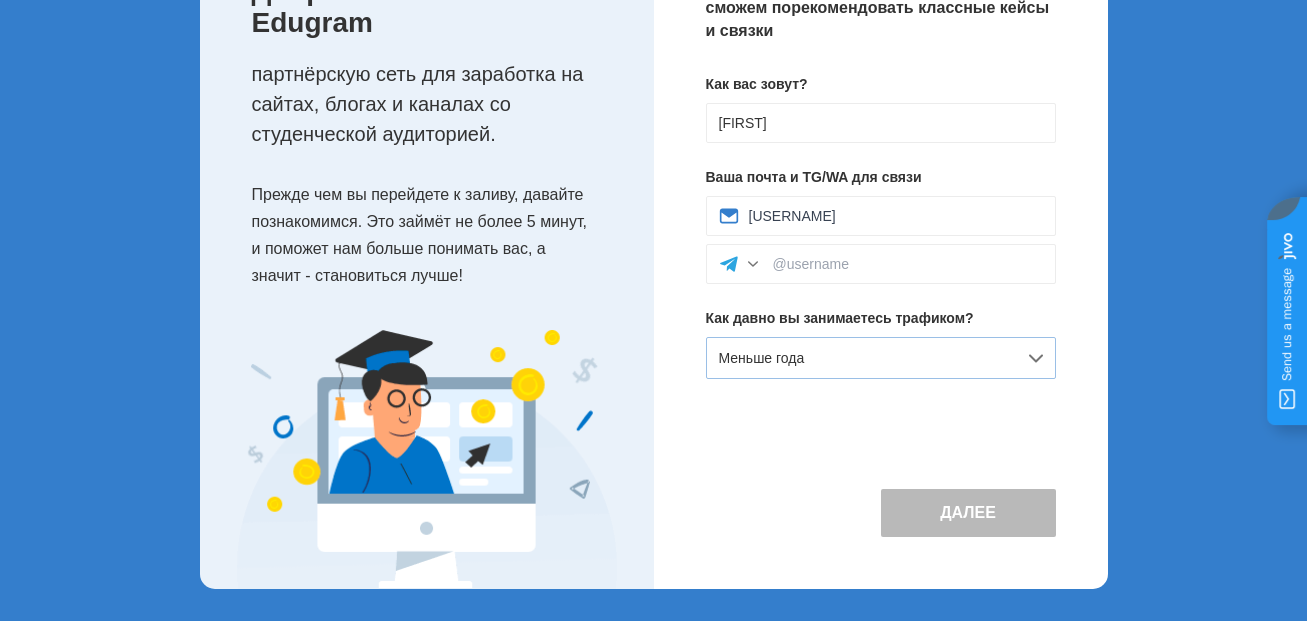 click on "Меньше года" at bounding box center [881, 358] 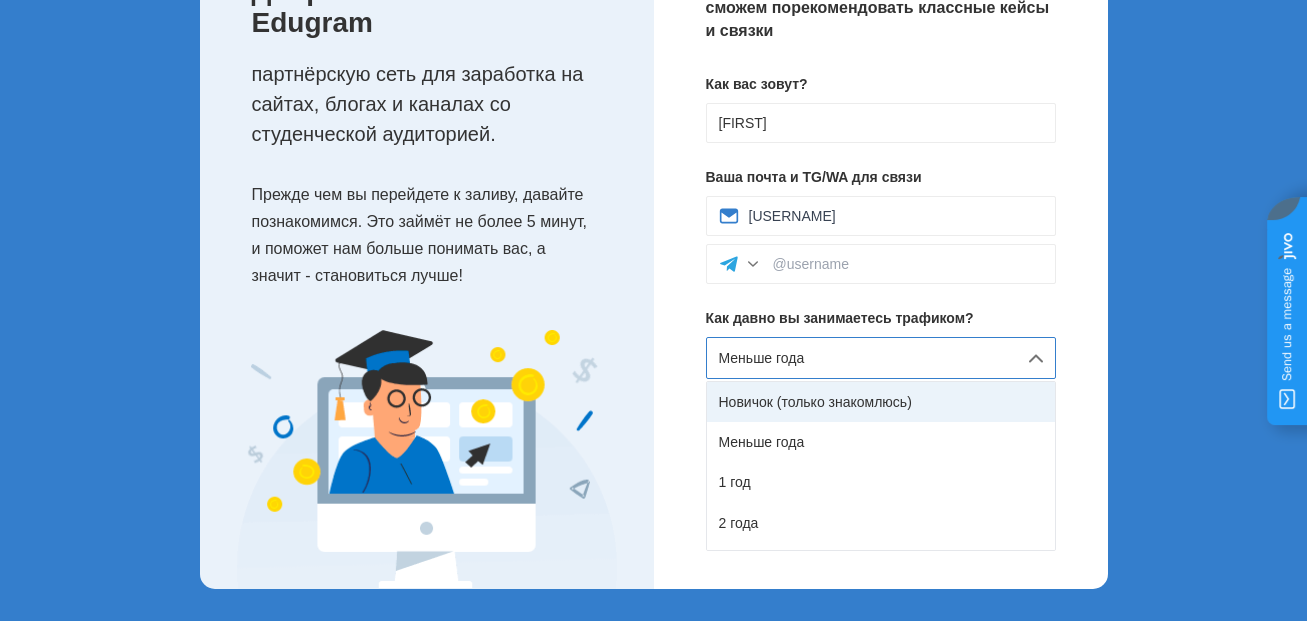 click on "Новичок (только знакомлюсь)" at bounding box center (881, 402) 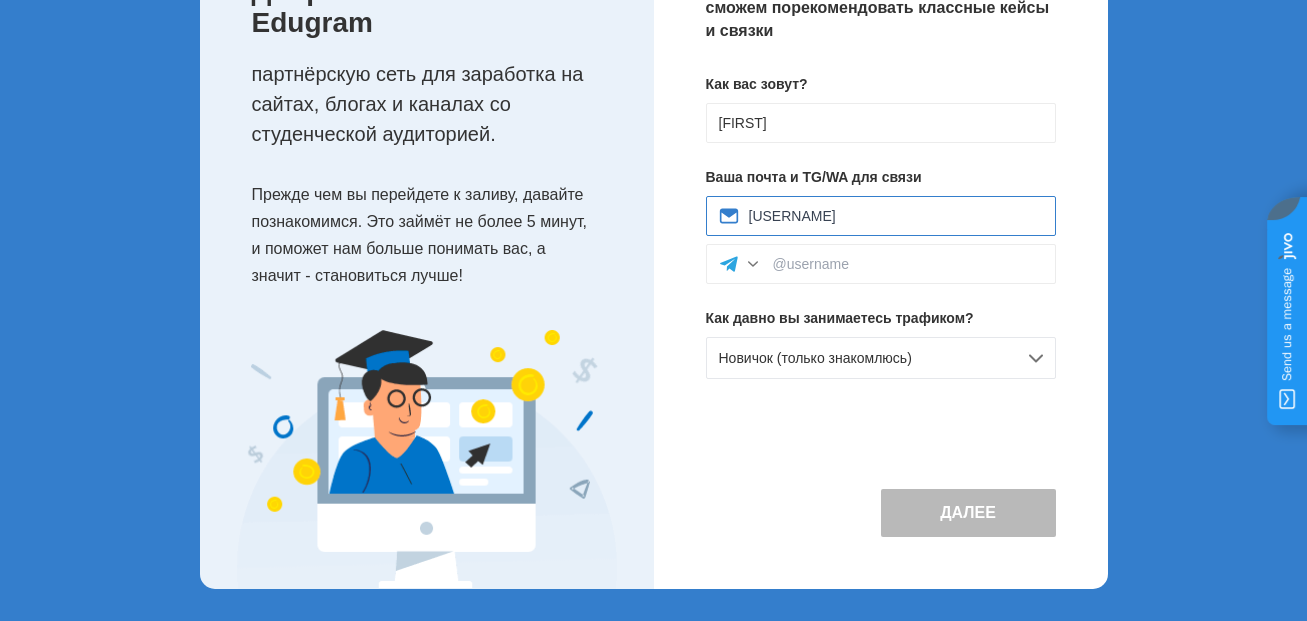 drag, startPoint x: 838, startPoint y: 224, endPoint x: 724, endPoint y: 222, distance: 114.01754 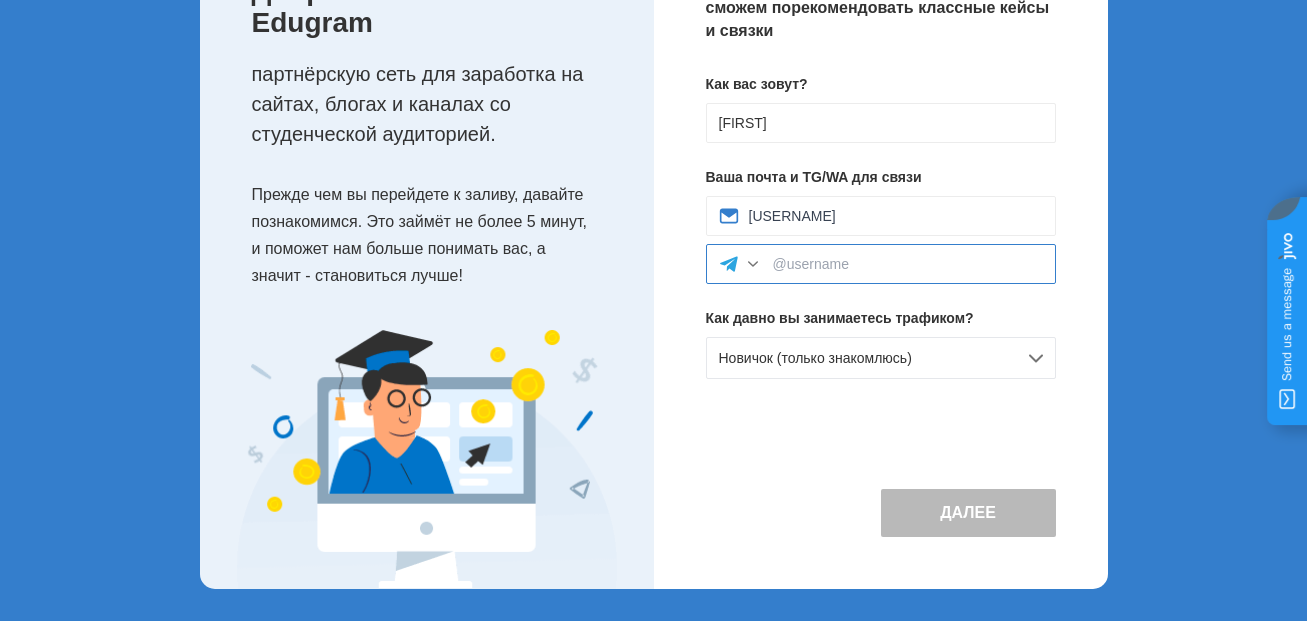 click at bounding box center [908, 264] 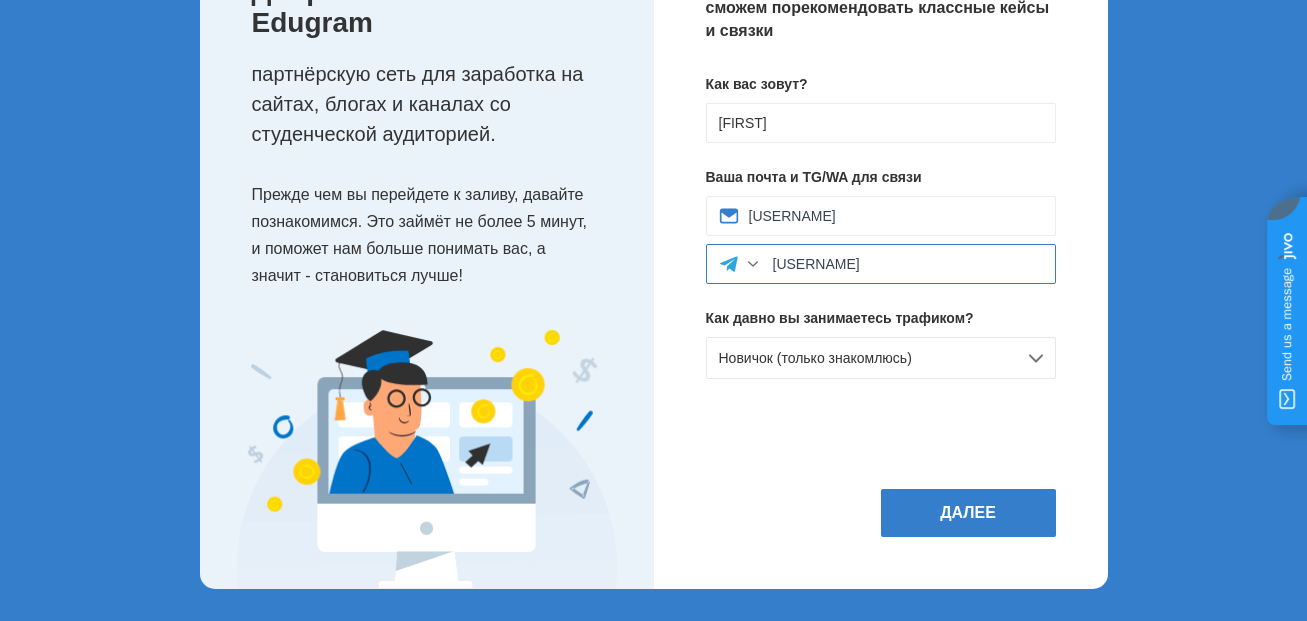 click on "Whatiswash" at bounding box center [908, 264] 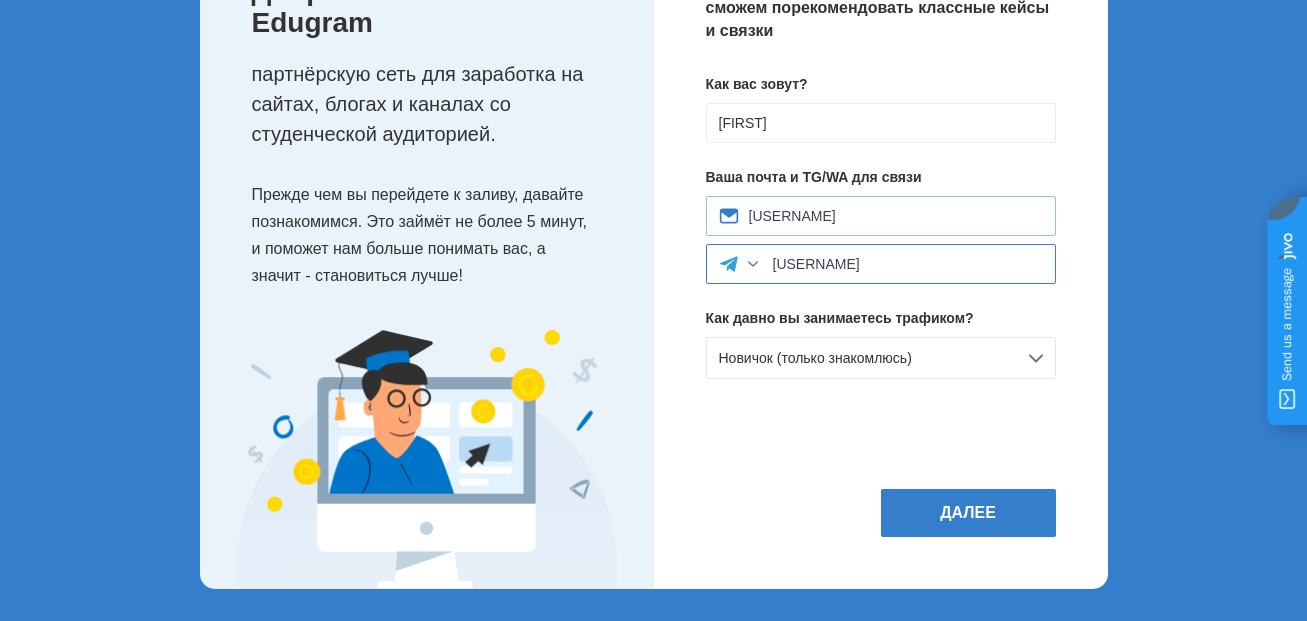 type on "@Whatiswash" 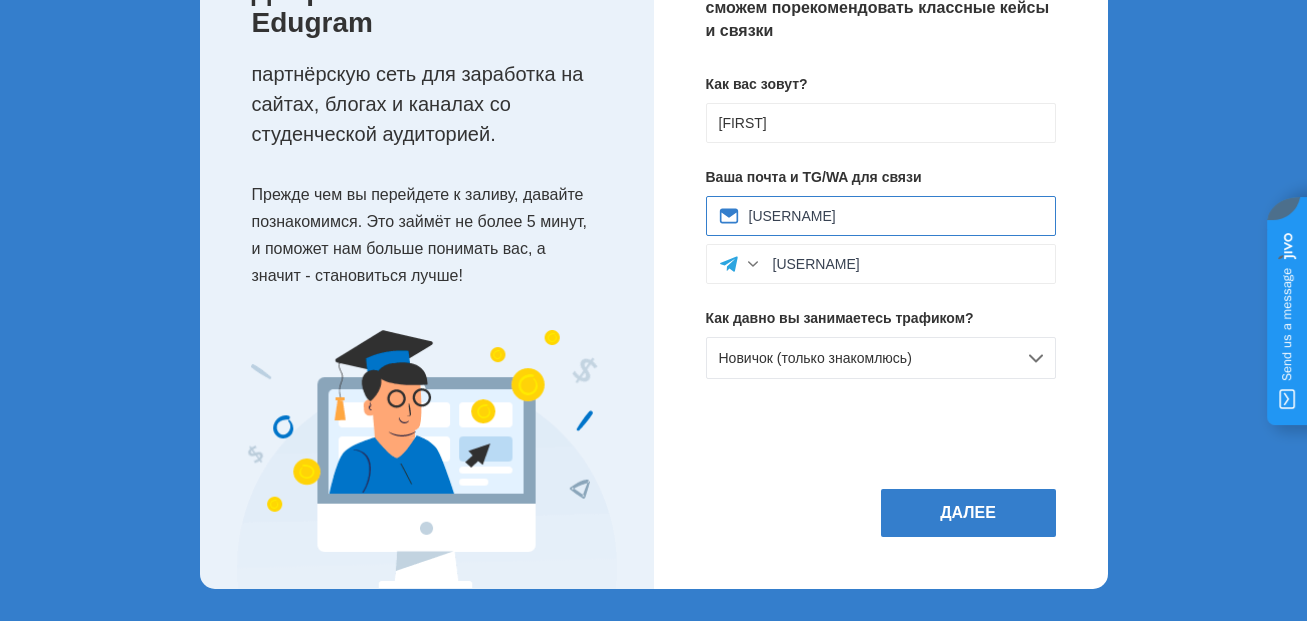 drag, startPoint x: 834, startPoint y: 214, endPoint x: 594, endPoint y: 168, distance: 244.36858 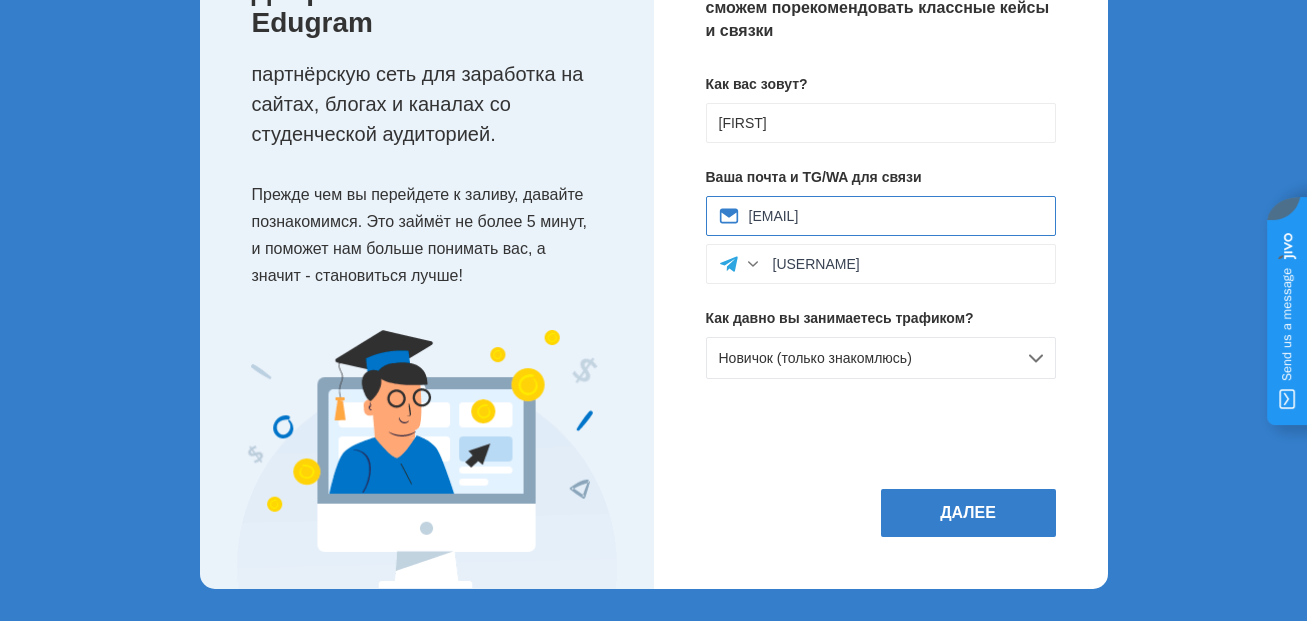 click on "sapogalcev2mail.r" at bounding box center (896, 216) 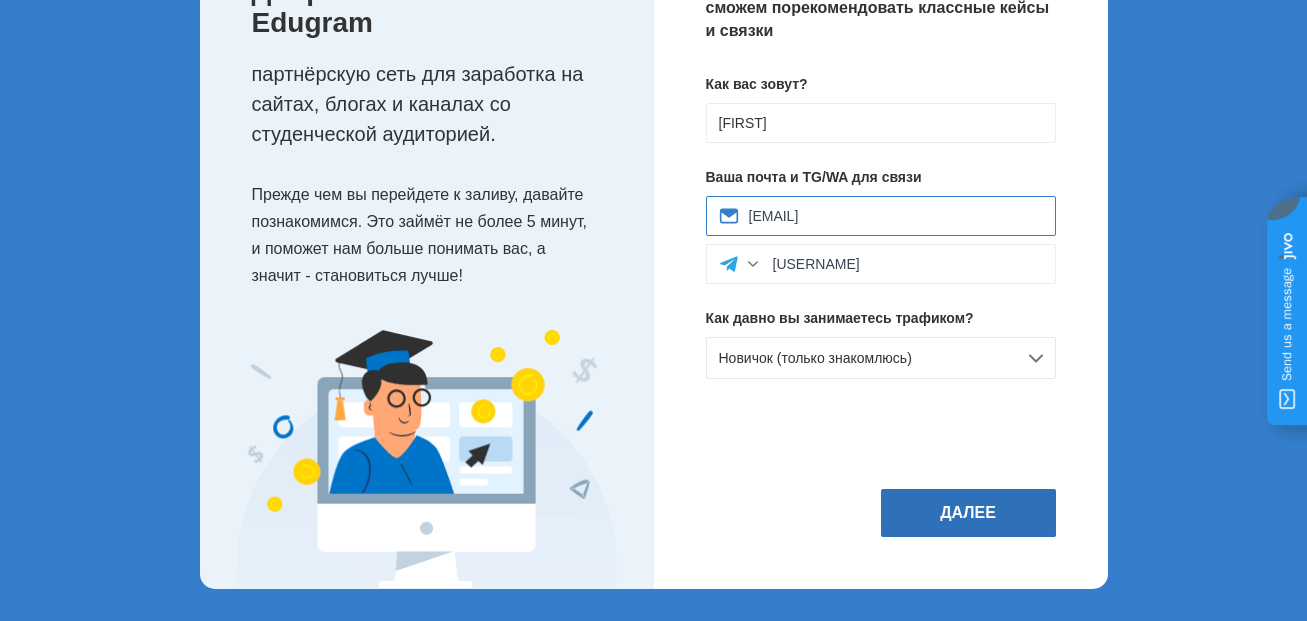 type on "sapogalcev@mail.ru" 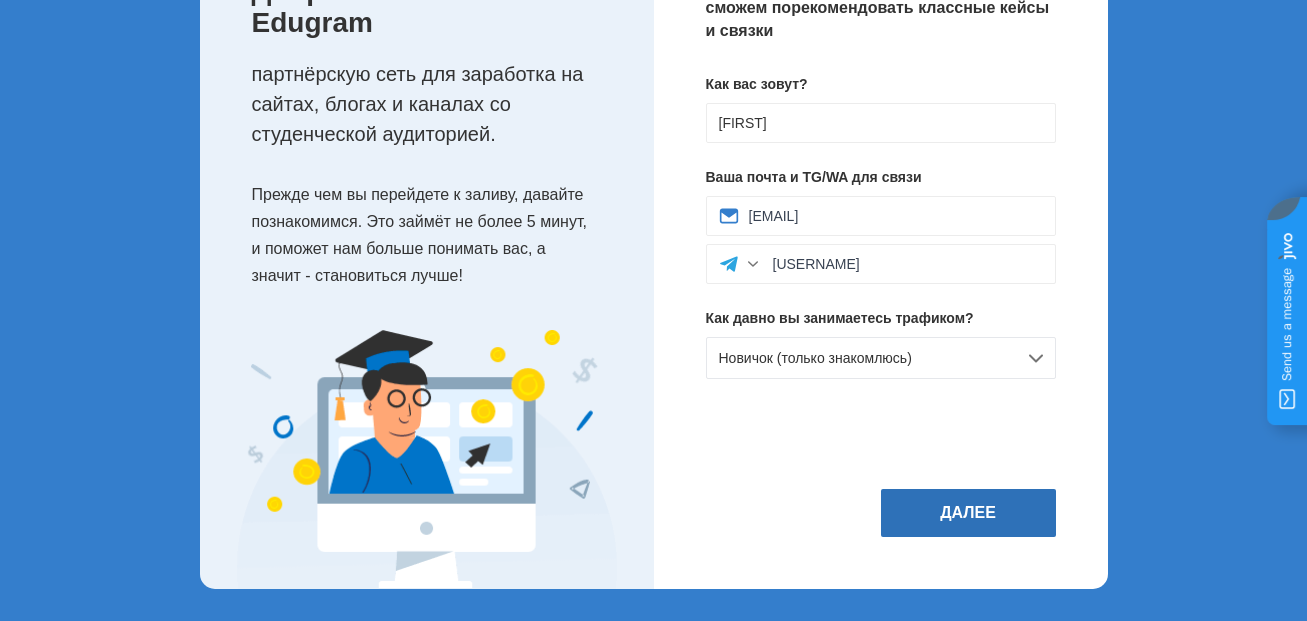 click on "Далее" at bounding box center (968, 513) 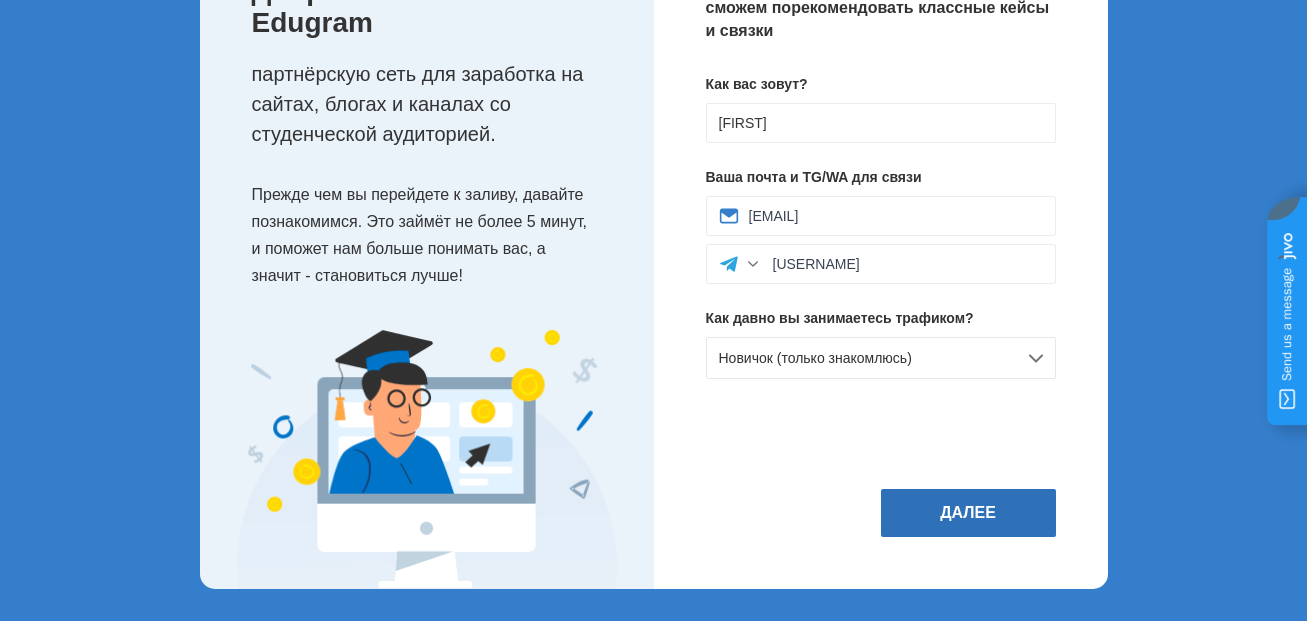 scroll, scrollTop: 0, scrollLeft: 0, axis: both 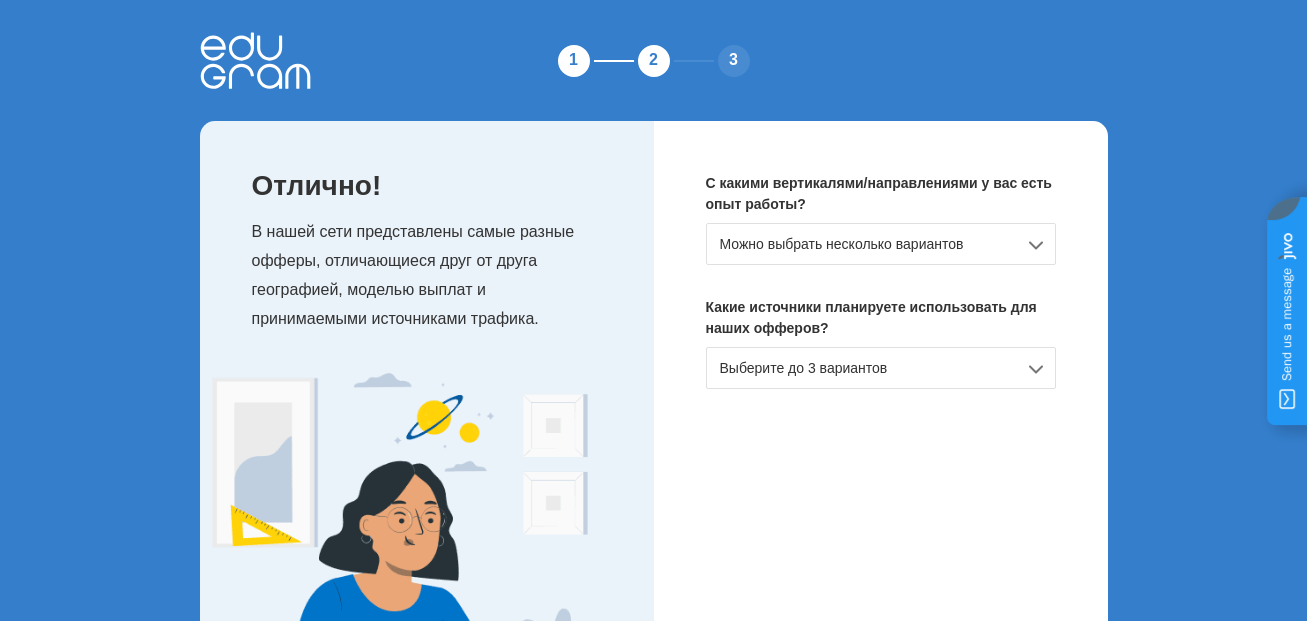 click on "Можно выбрать несколько вариантов" at bounding box center [881, 244] 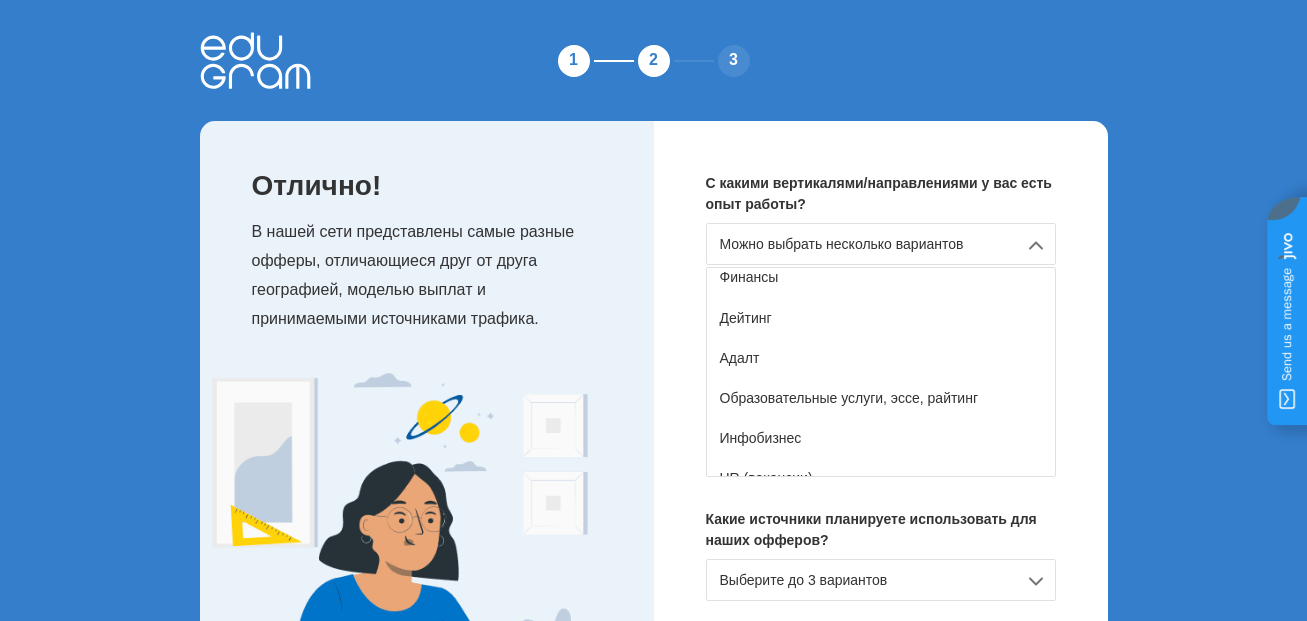 scroll, scrollTop: 200, scrollLeft: 0, axis: vertical 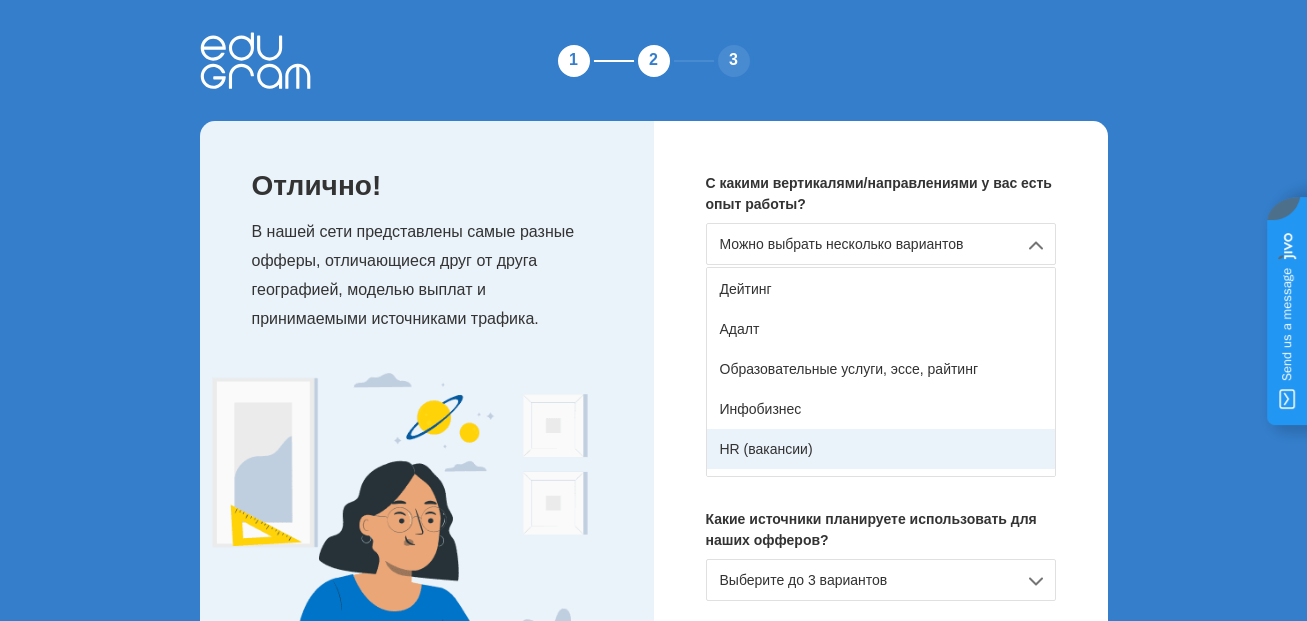 click on "HR (вакансии)" at bounding box center [881, 449] 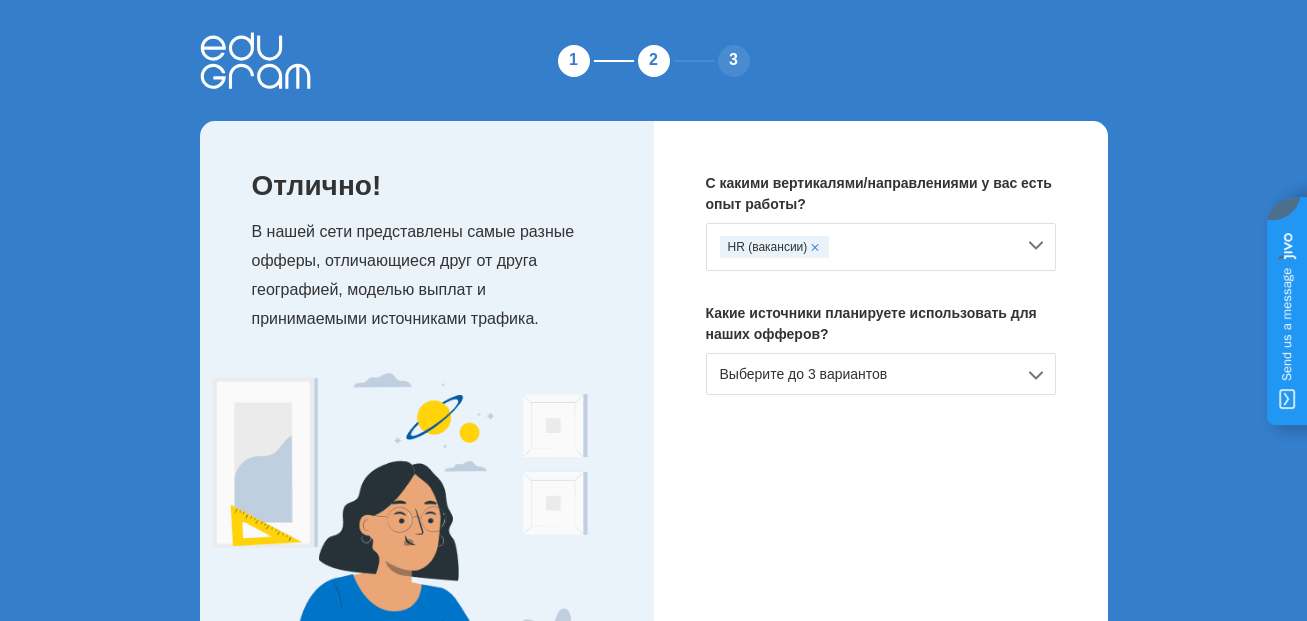 click on "Выберите до 3 вариантов" at bounding box center (881, 374) 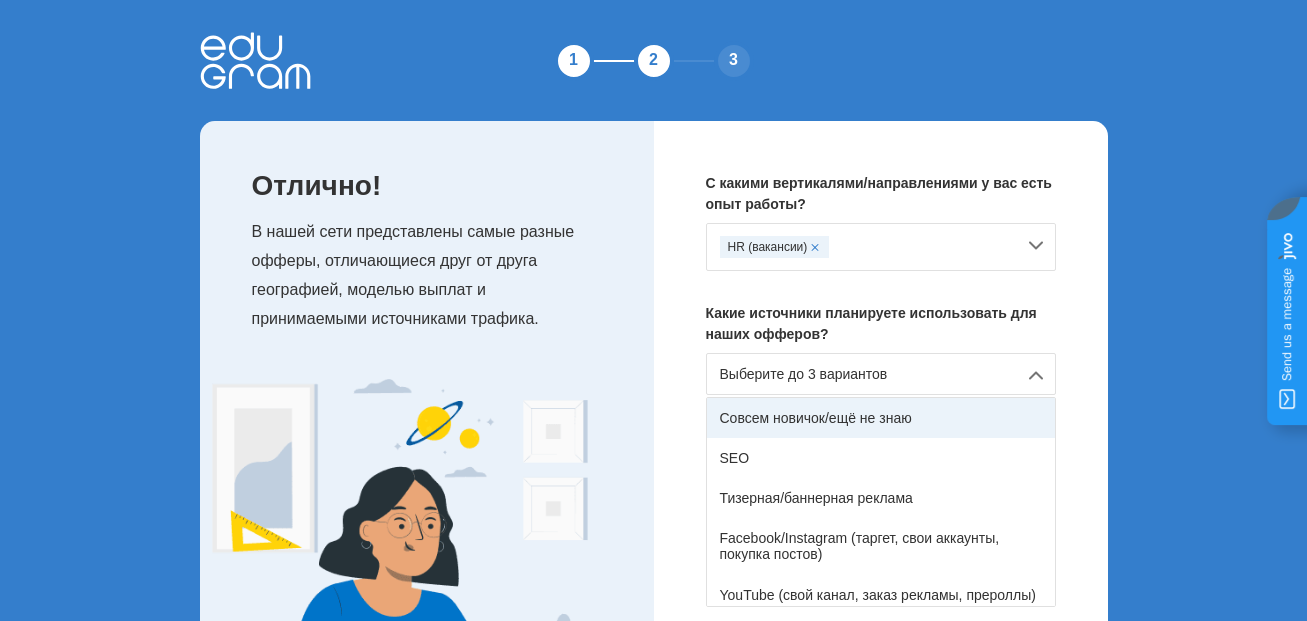 click on "Совсем новичок/ещё не знаю" at bounding box center [881, 418] 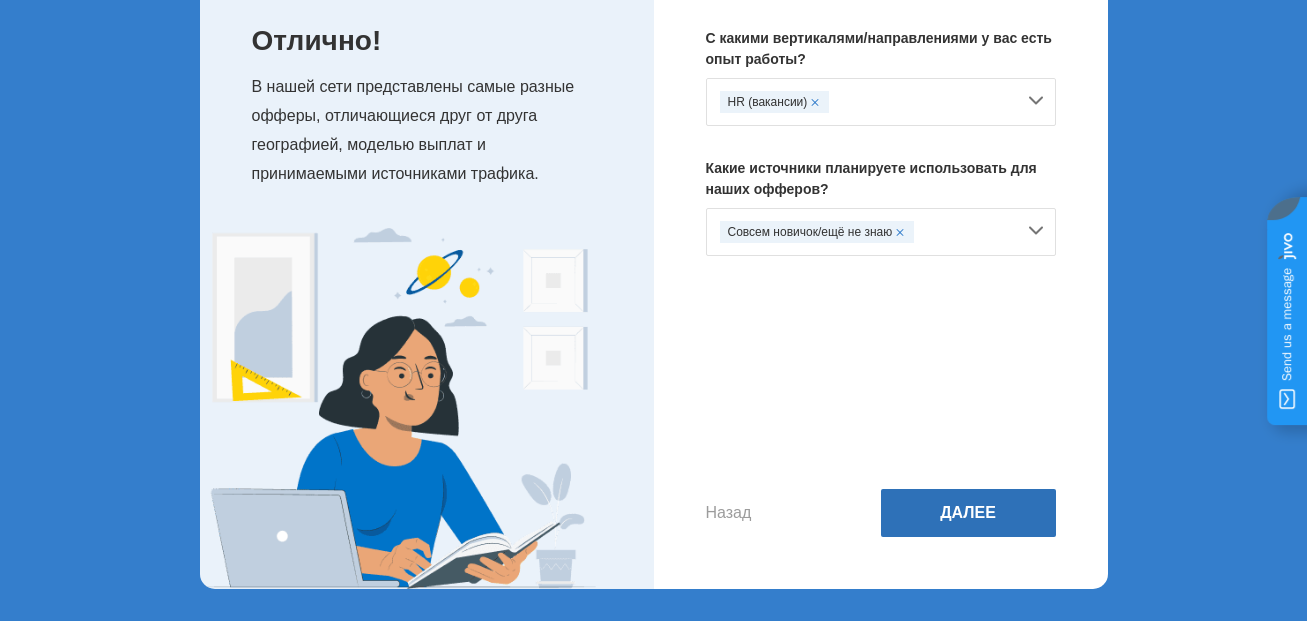 click on "Далее" at bounding box center (968, 513) 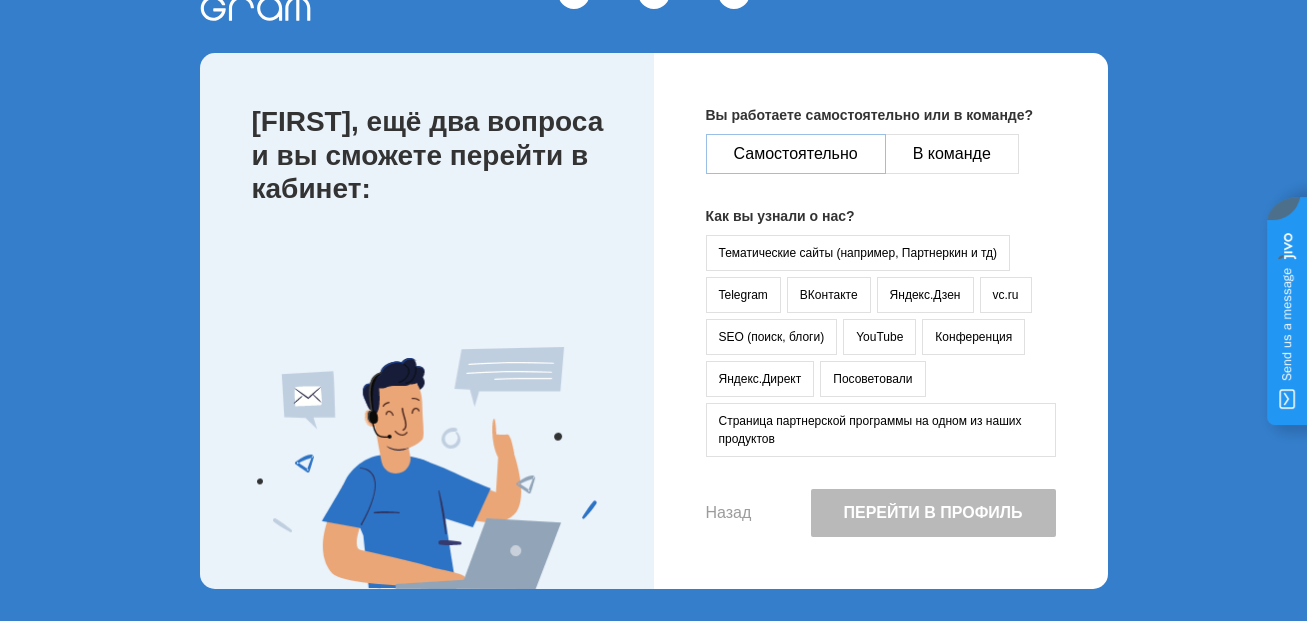 click on "Самостоятельно" at bounding box center [796, 154] 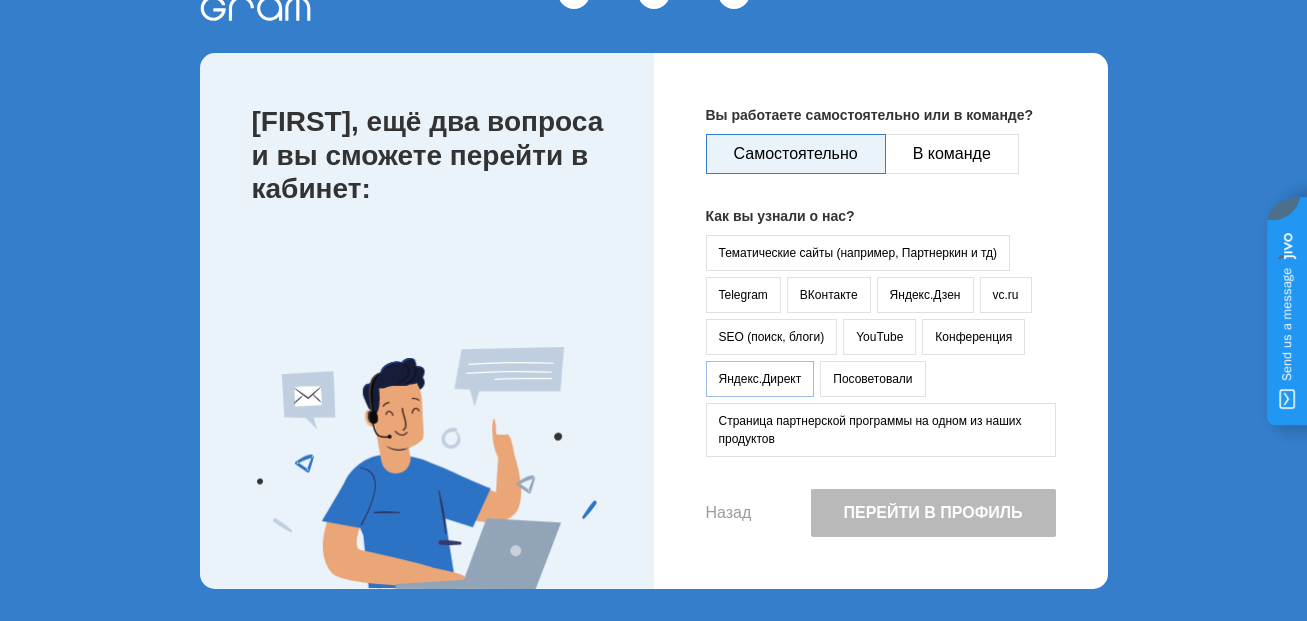 click on "Яндекс.Директ" at bounding box center (760, 379) 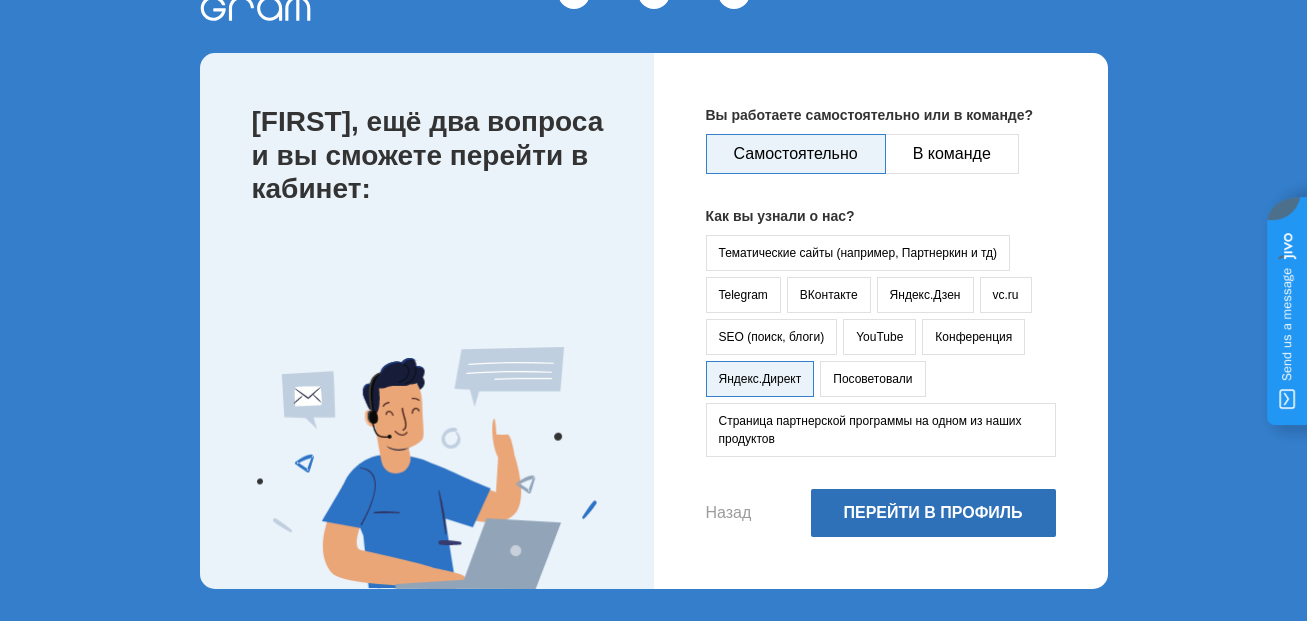 click on "Перейти в профиль" at bounding box center (933, 513) 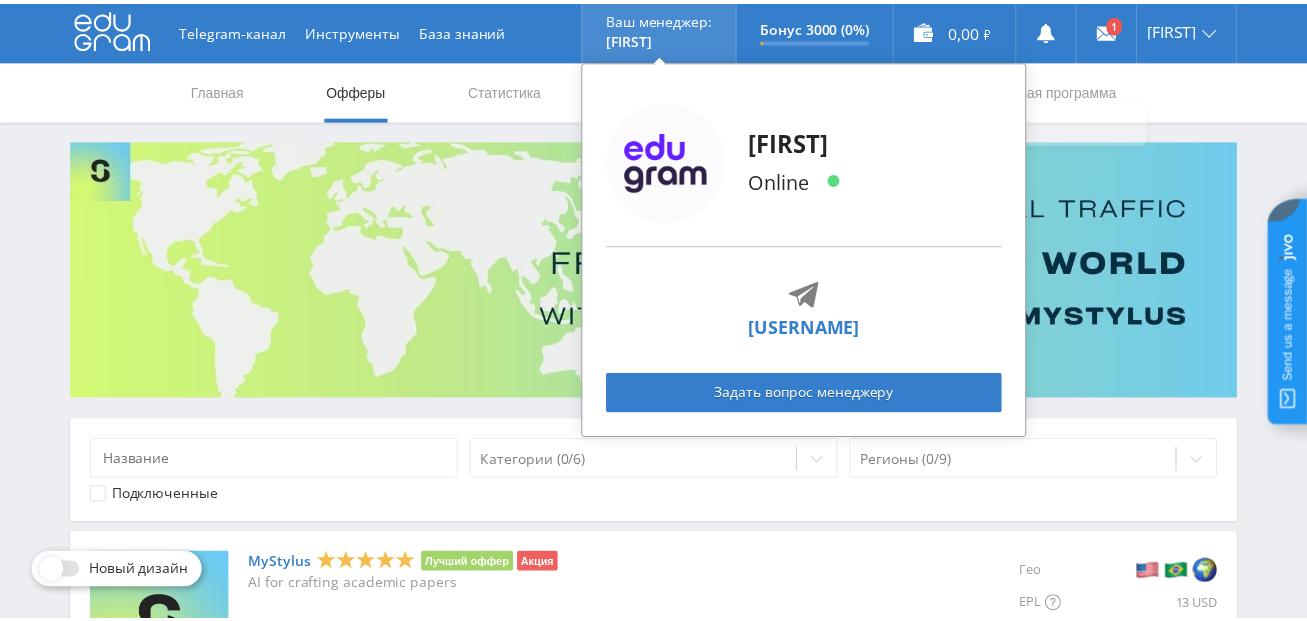 scroll, scrollTop: 0, scrollLeft: 0, axis: both 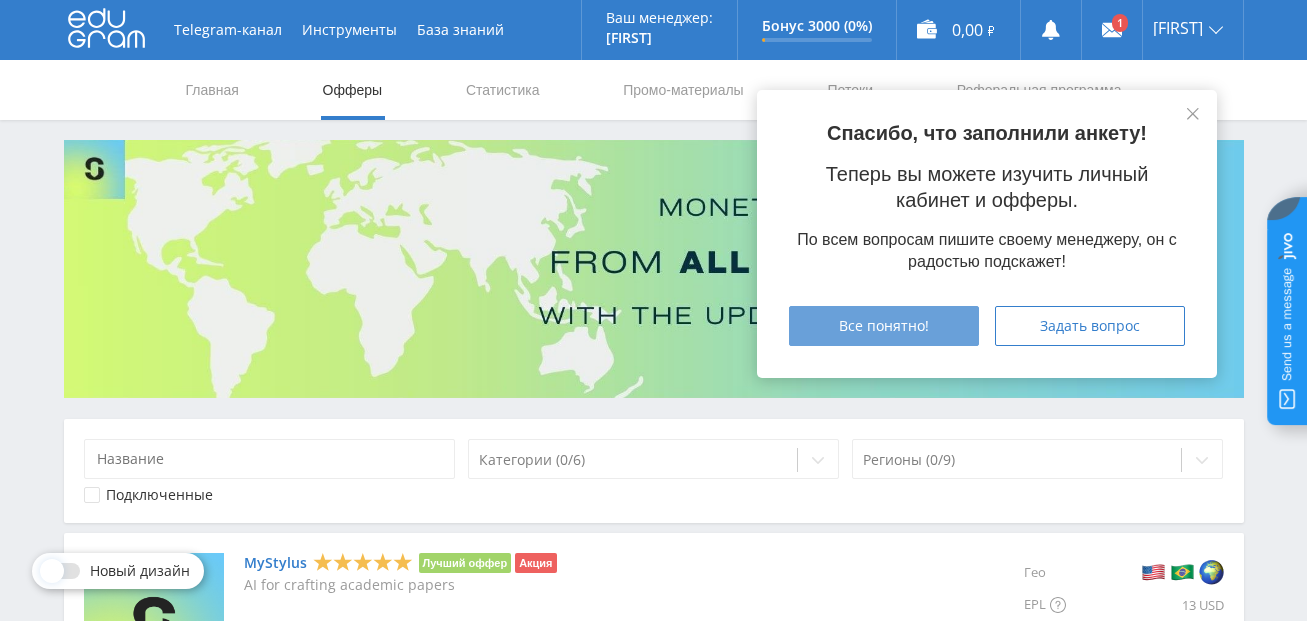 click on "Все понятно!" at bounding box center [884, 326] 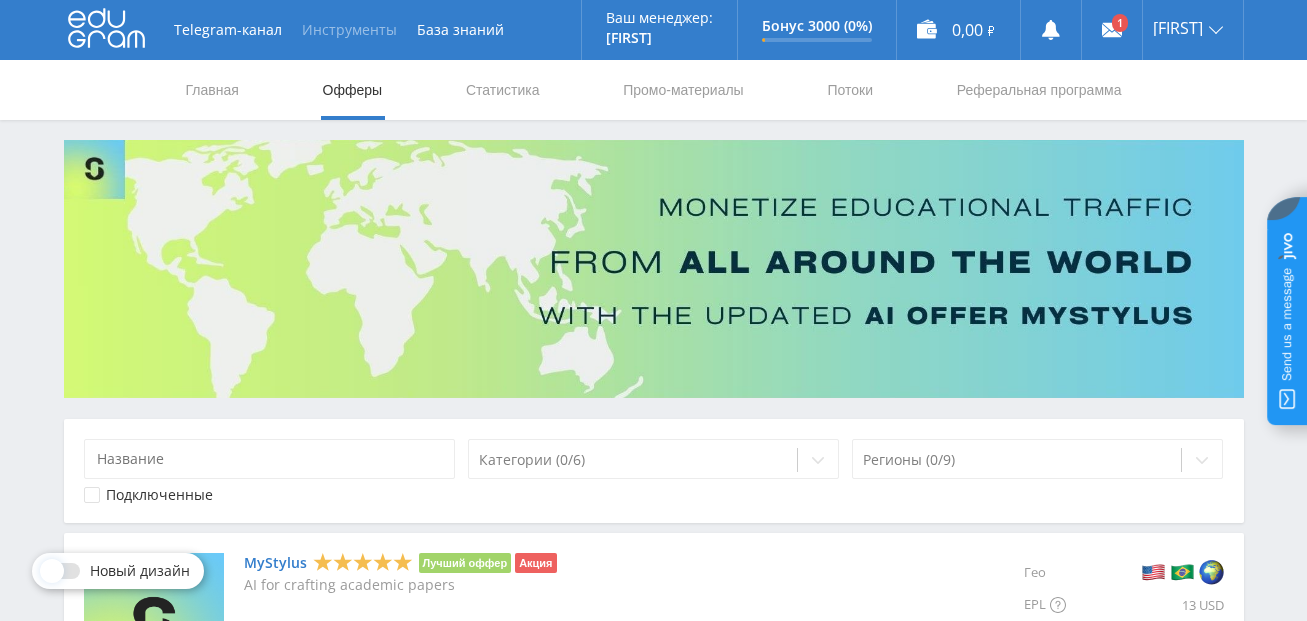click on "Инструменты" at bounding box center [349, 30] 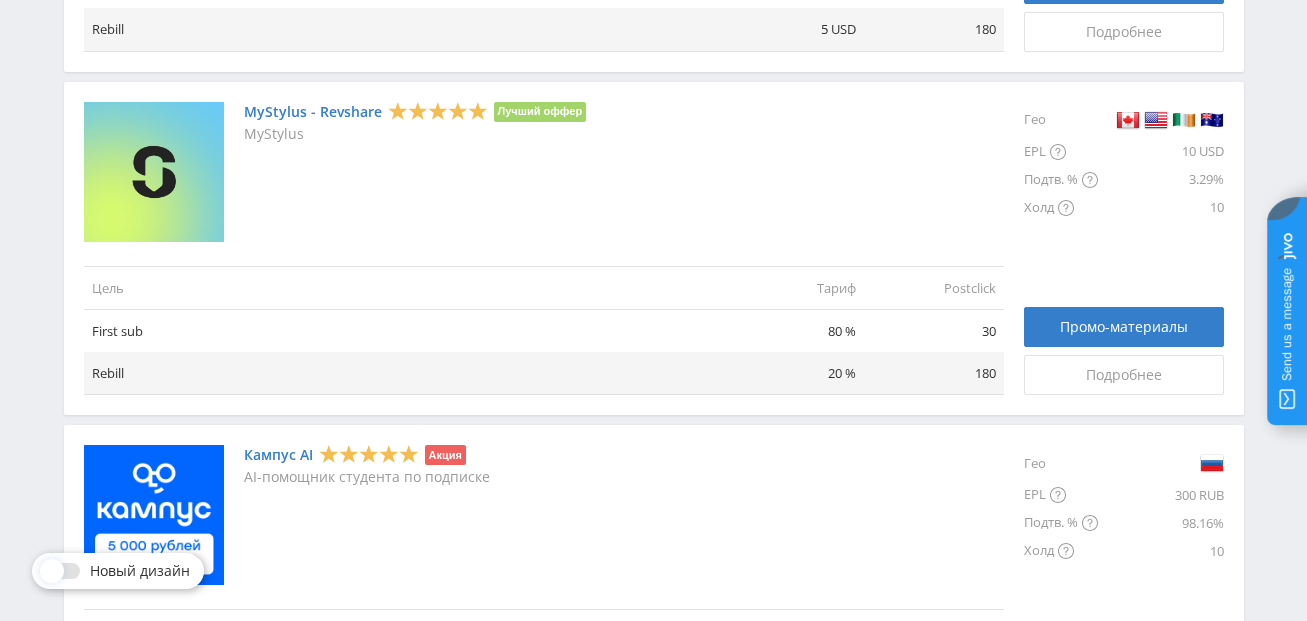 scroll, scrollTop: 600, scrollLeft: 0, axis: vertical 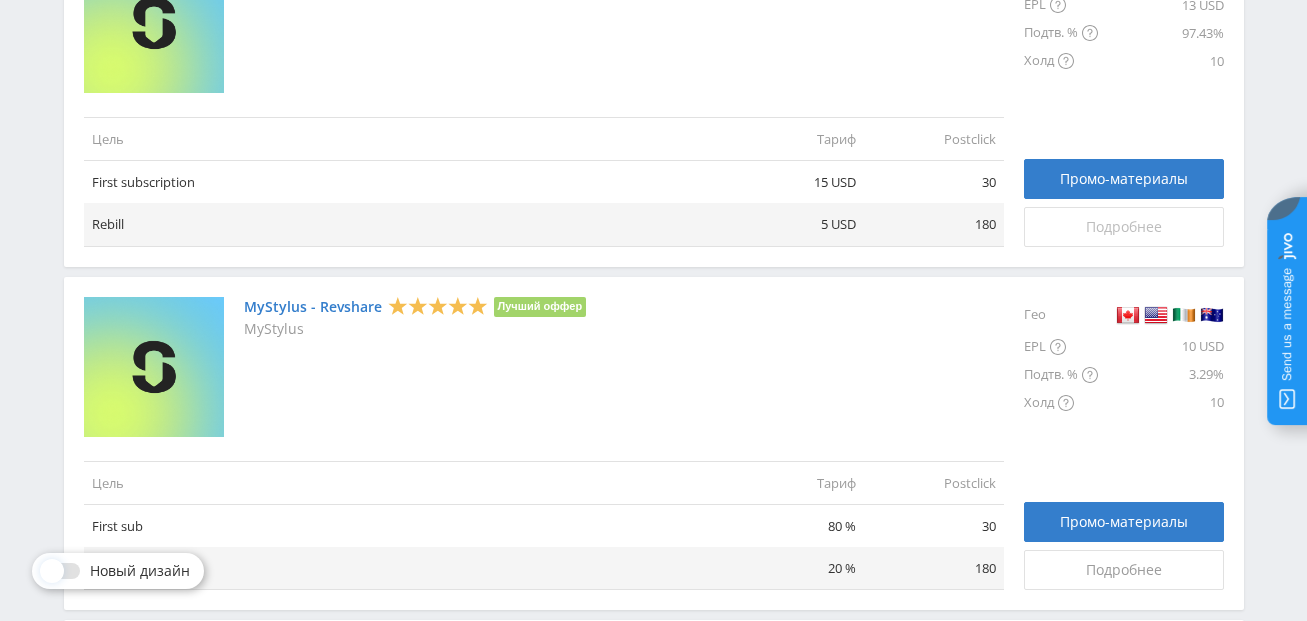 click on "Подробнее" at bounding box center (1124, 227) 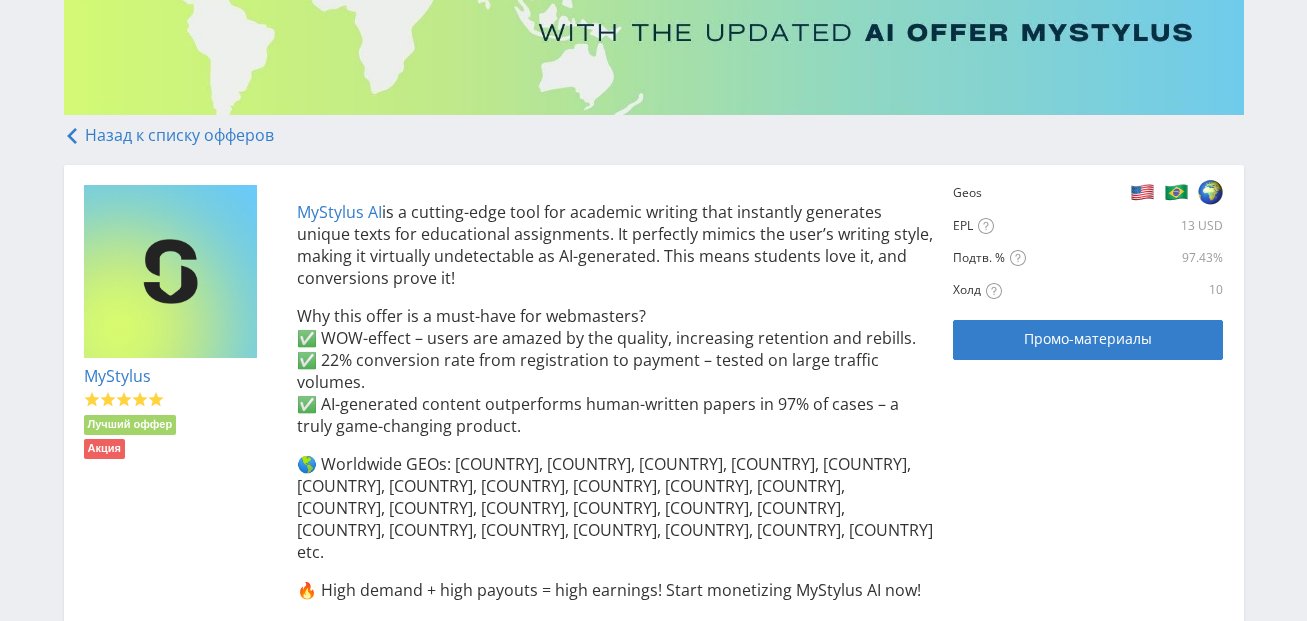 scroll, scrollTop: 400, scrollLeft: 0, axis: vertical 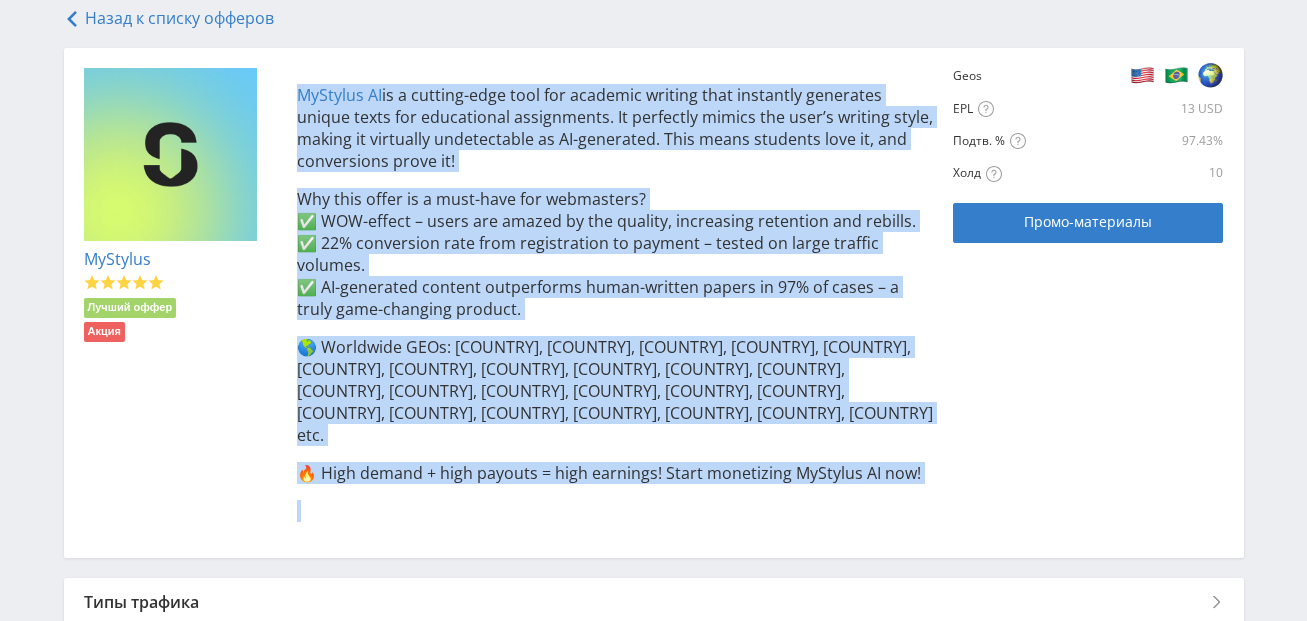 drag, startPoint x: 292, startPoint y: 100, endPoint x: 997, endPoint y: 525, distance: 823.195 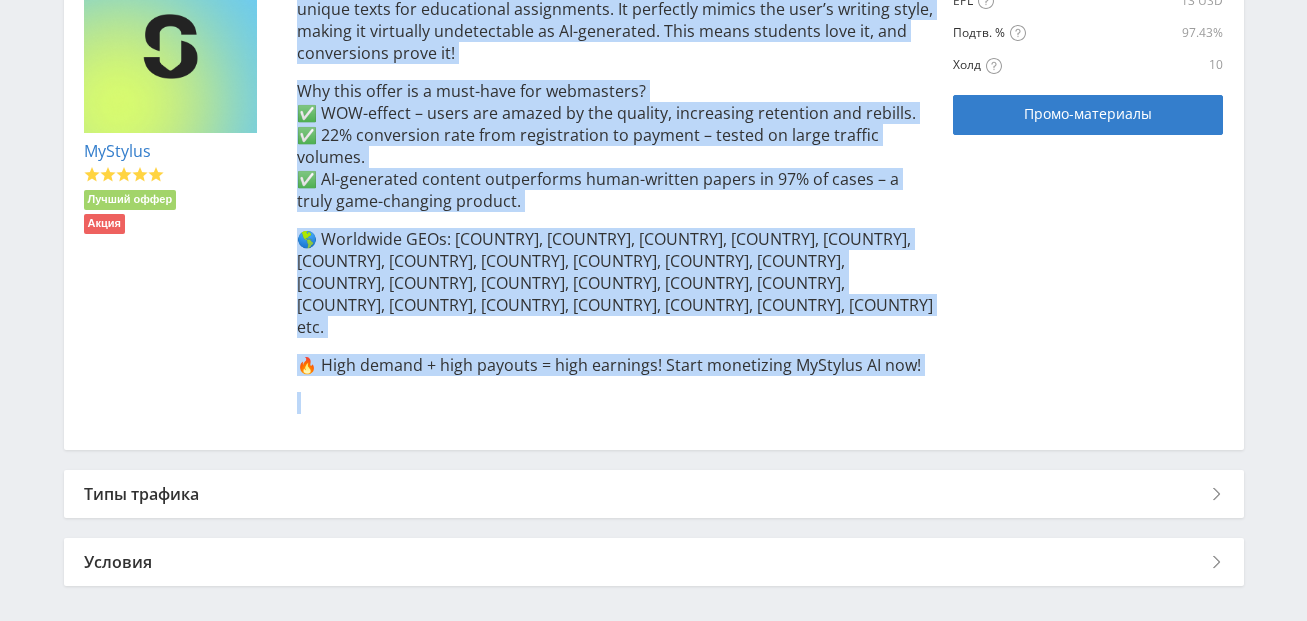 scroll, scrollTop: 571, scrollLeft: 0, axis: vertical 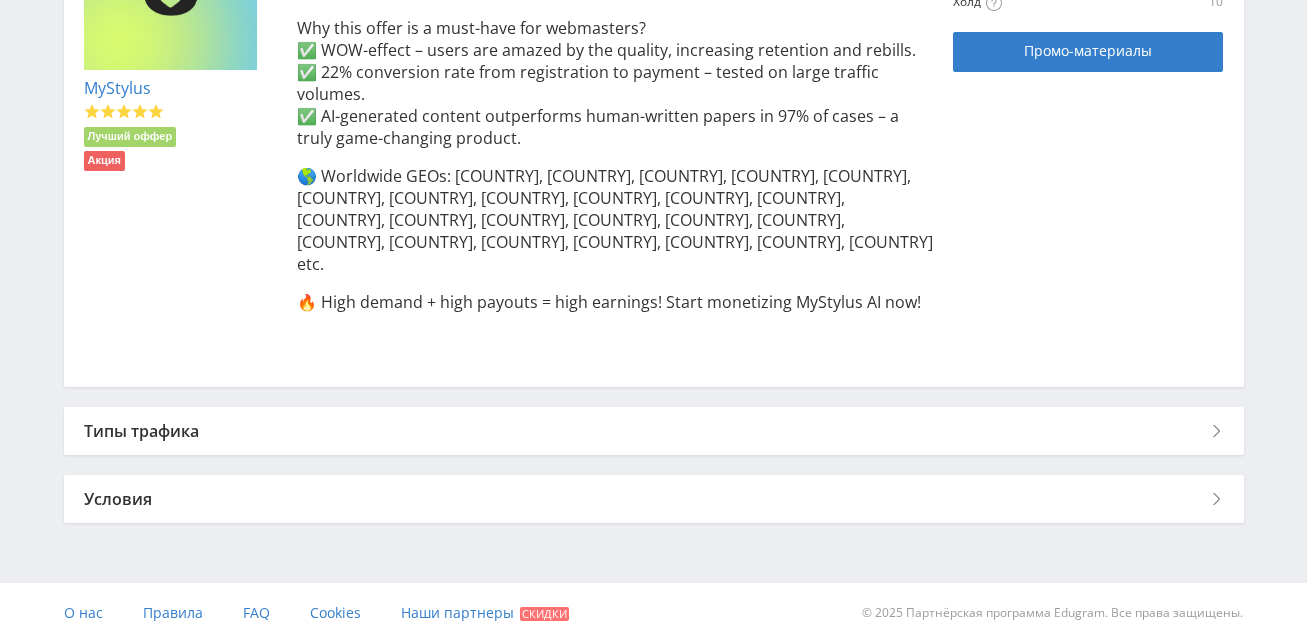 click on "Типы трафика" at bounding box center [654, 431] 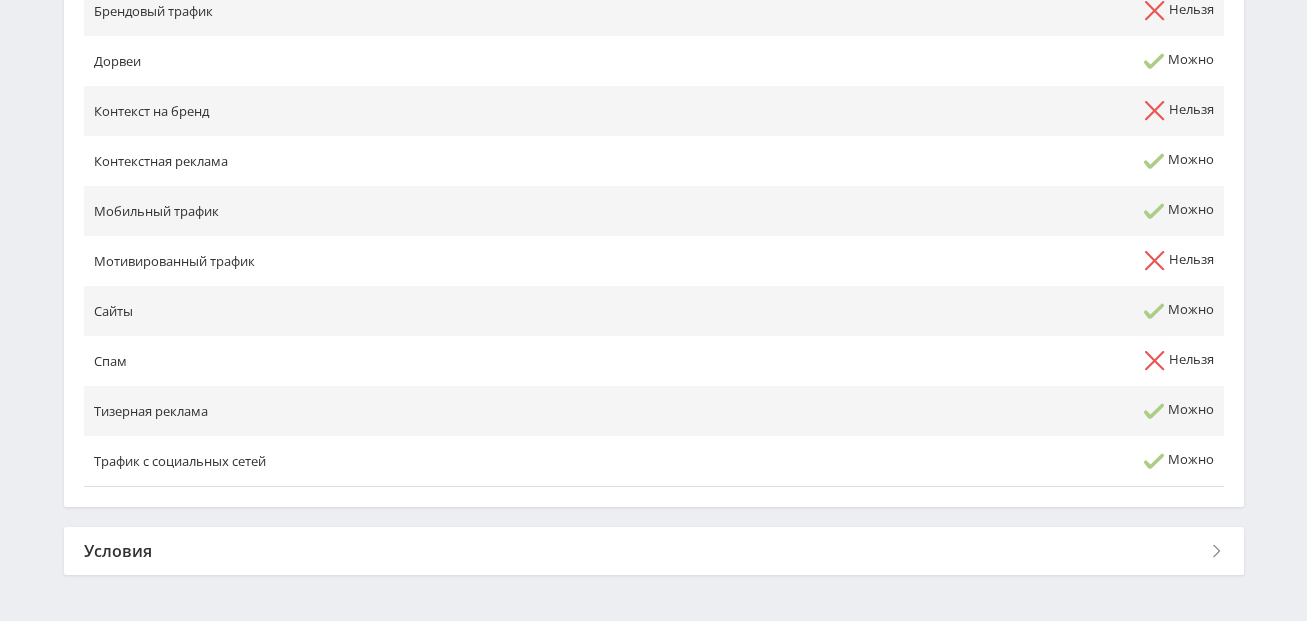 scroll, scrollTop: 1248, scrollLeft: 0, axis: vertical 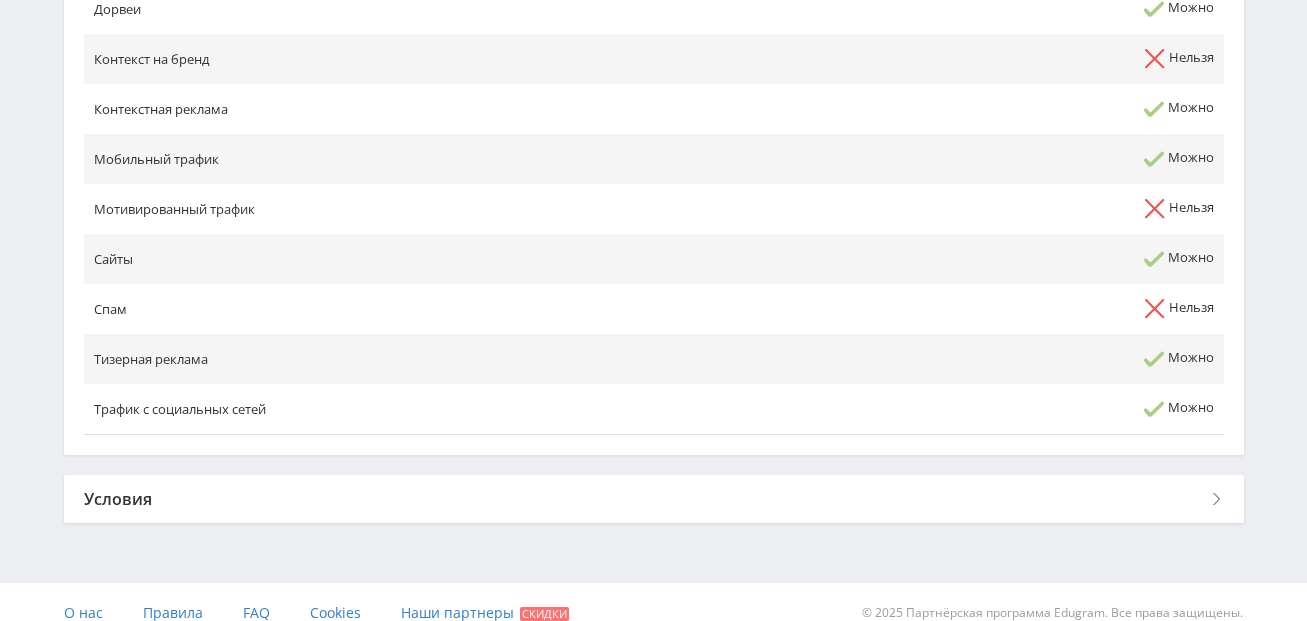 click on "Условия" at bounding box center [654, 499] 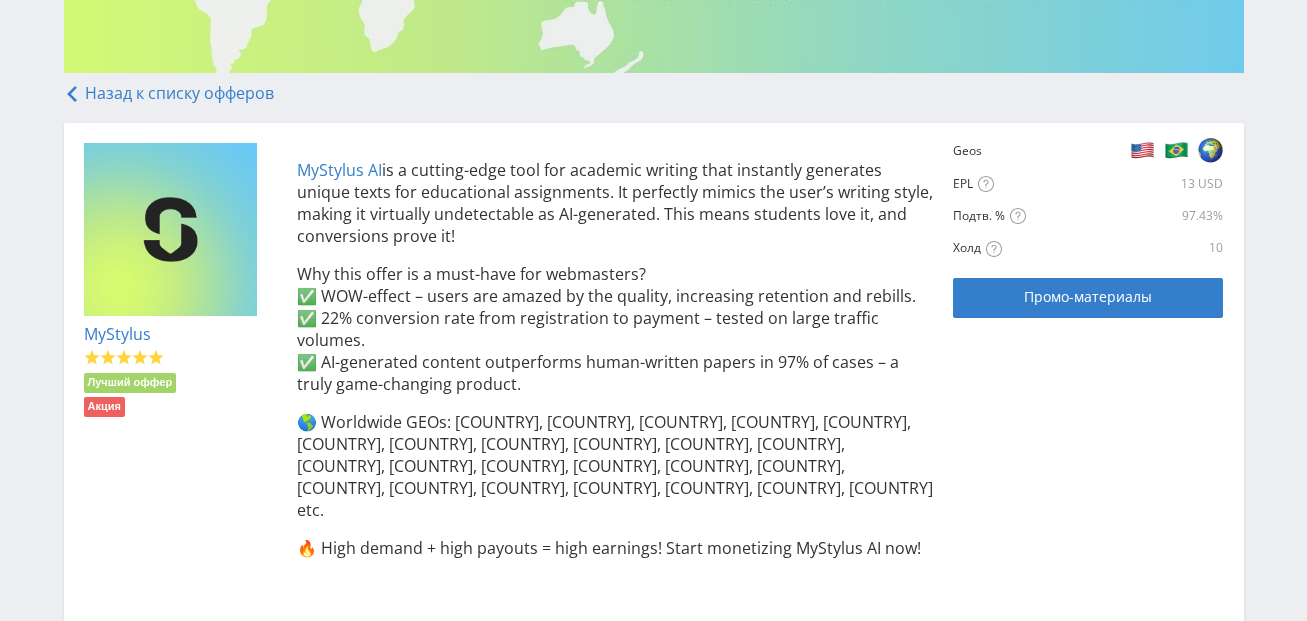 scroll, scrollTop: 100, scrollLeft: 0, axis: vertical 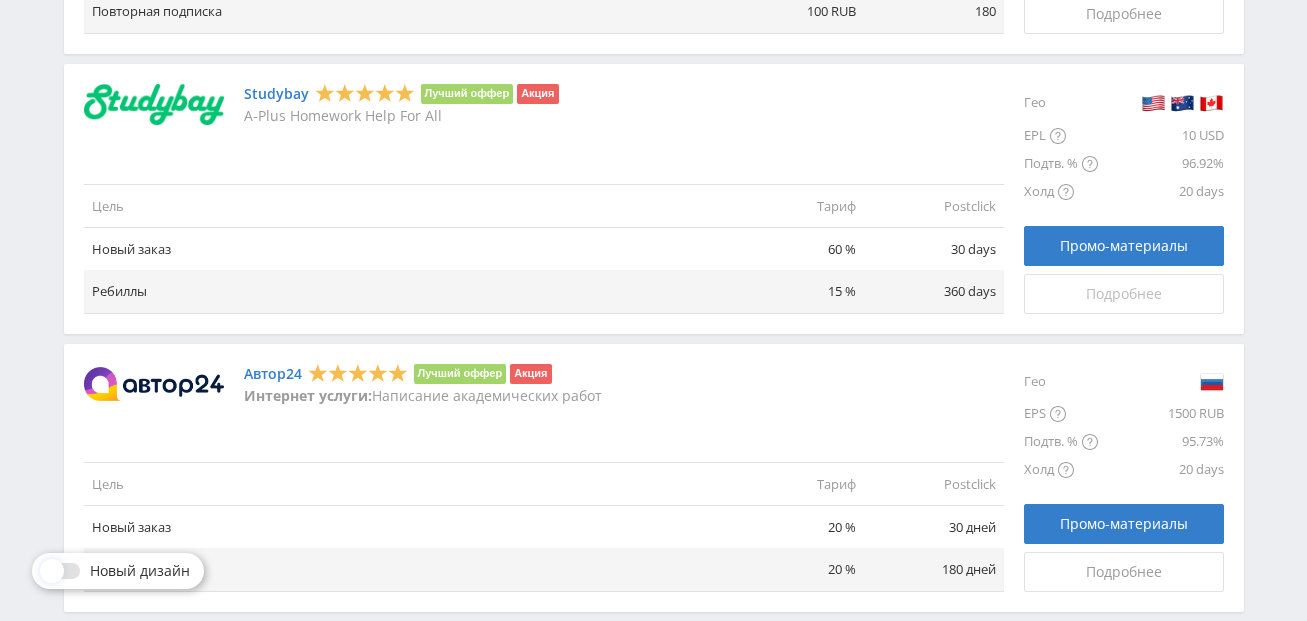 click on "Подробнее" at bounding box center [1124, 294] 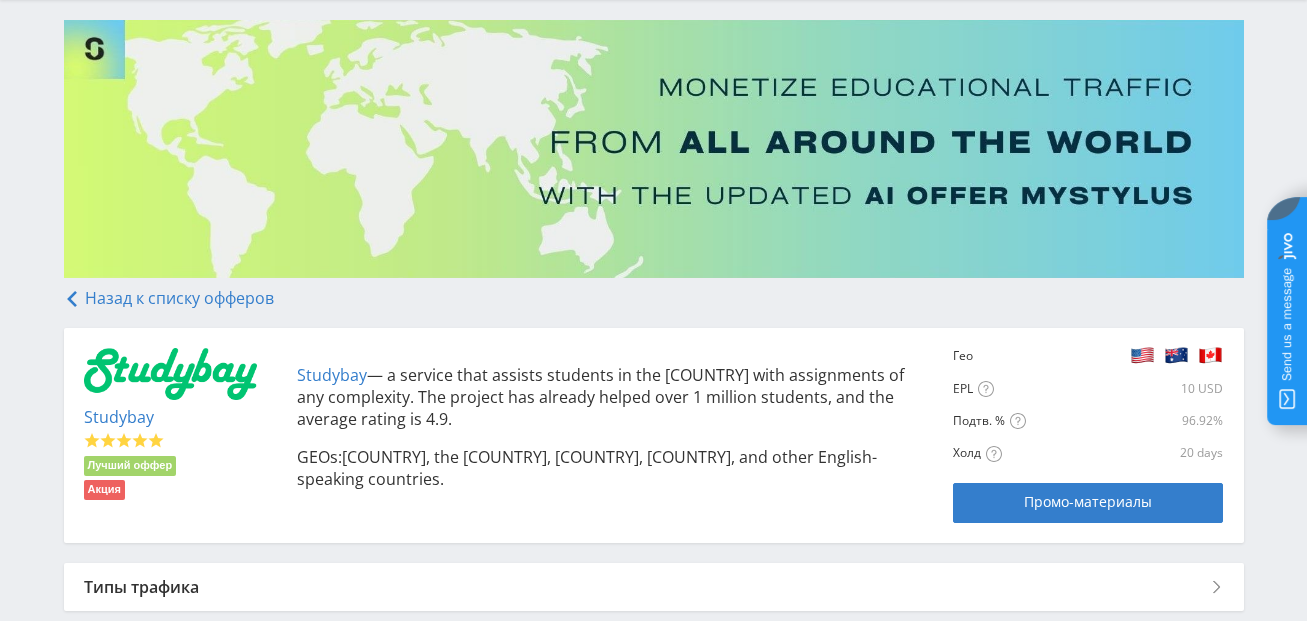 scroll, scrollTop: 300, scrollLeft: 0, axis: vertical 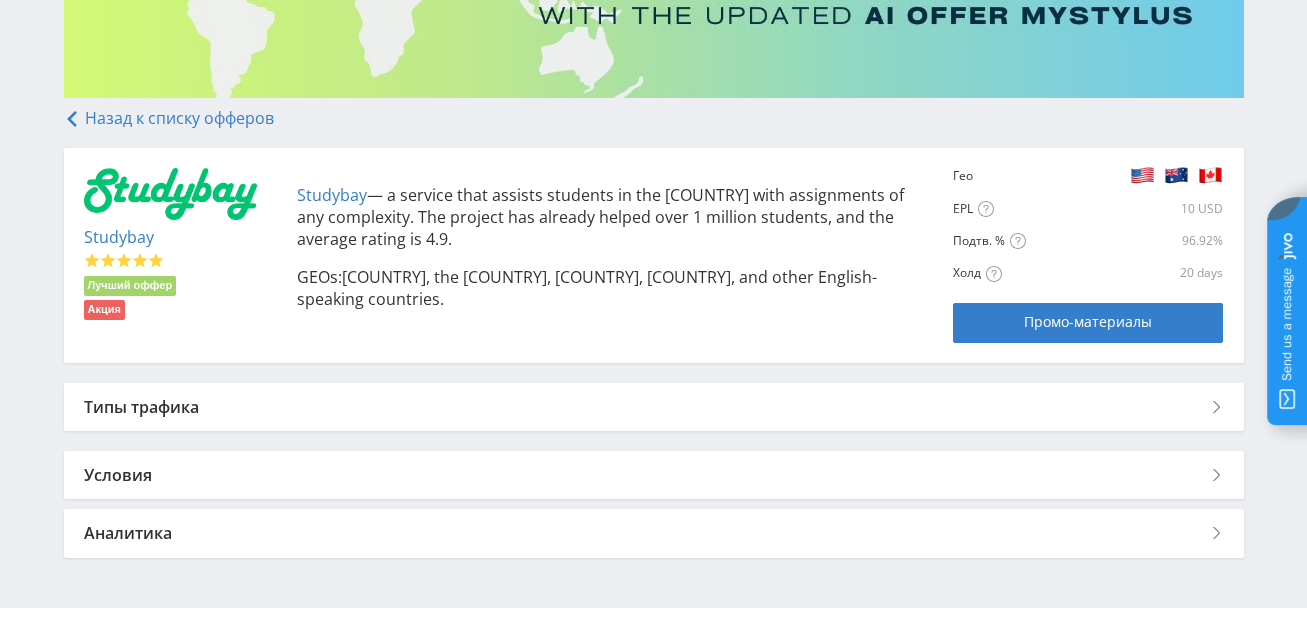 click on "Типы трафика" at bounding box center (654, 407) 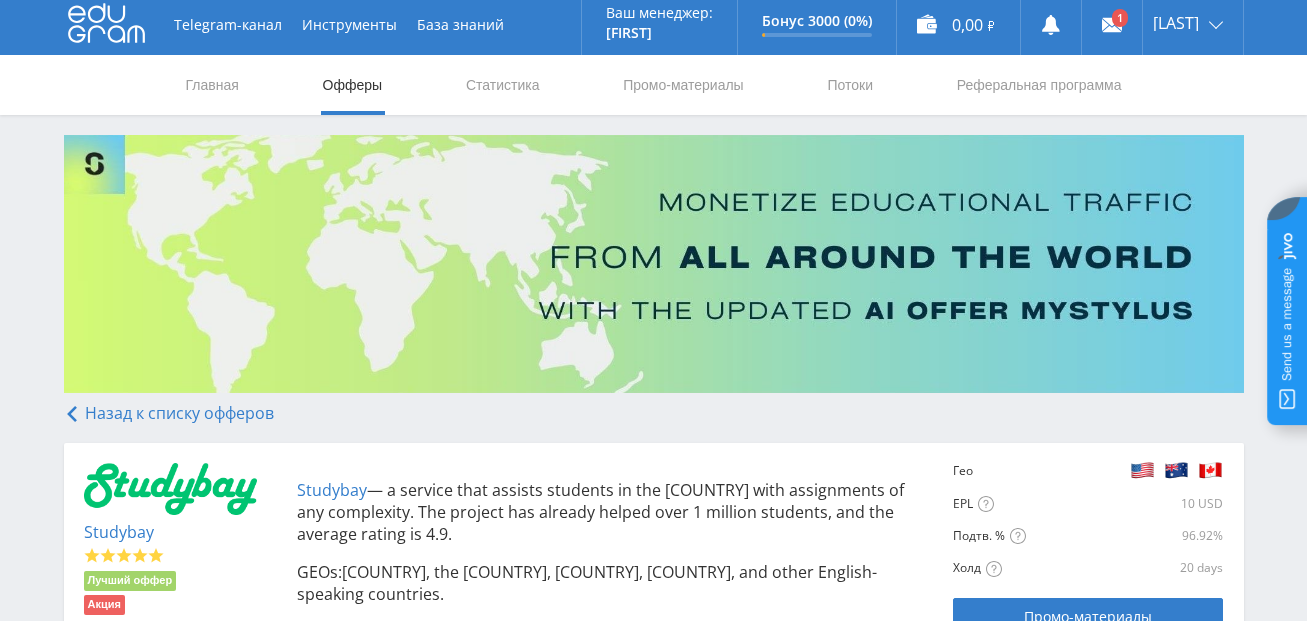 scroll, scrollTop: 0, scrollLeft: 0, axis: both 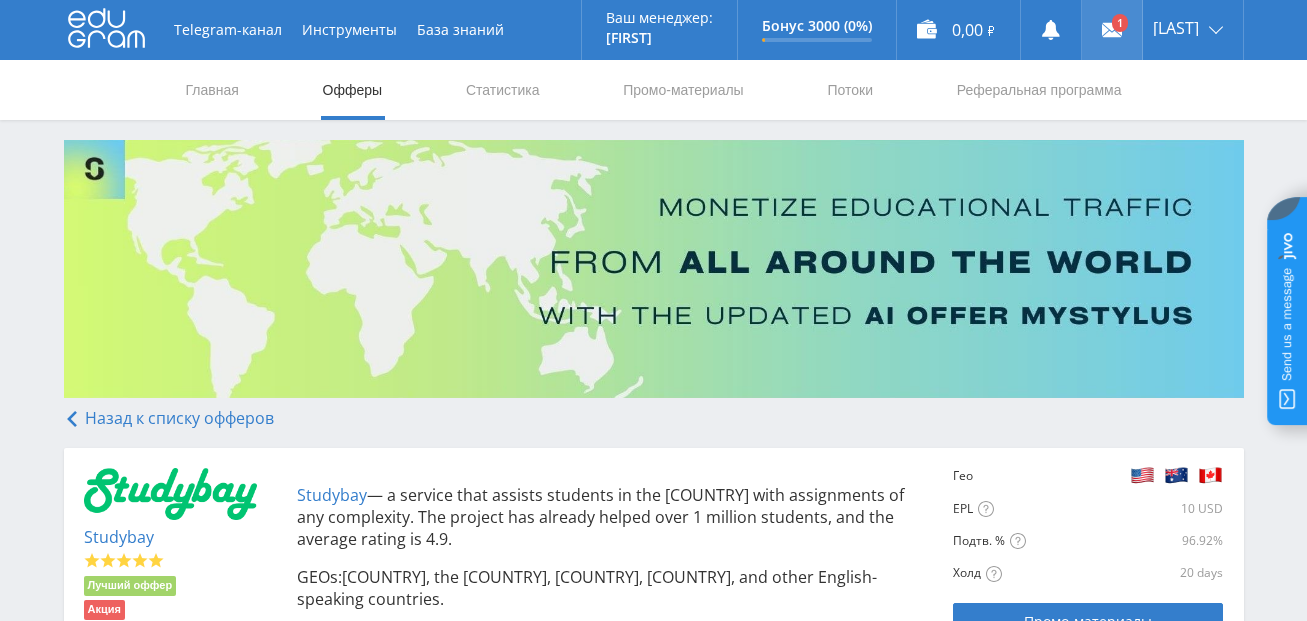 click at bounding box center (1112, 30) 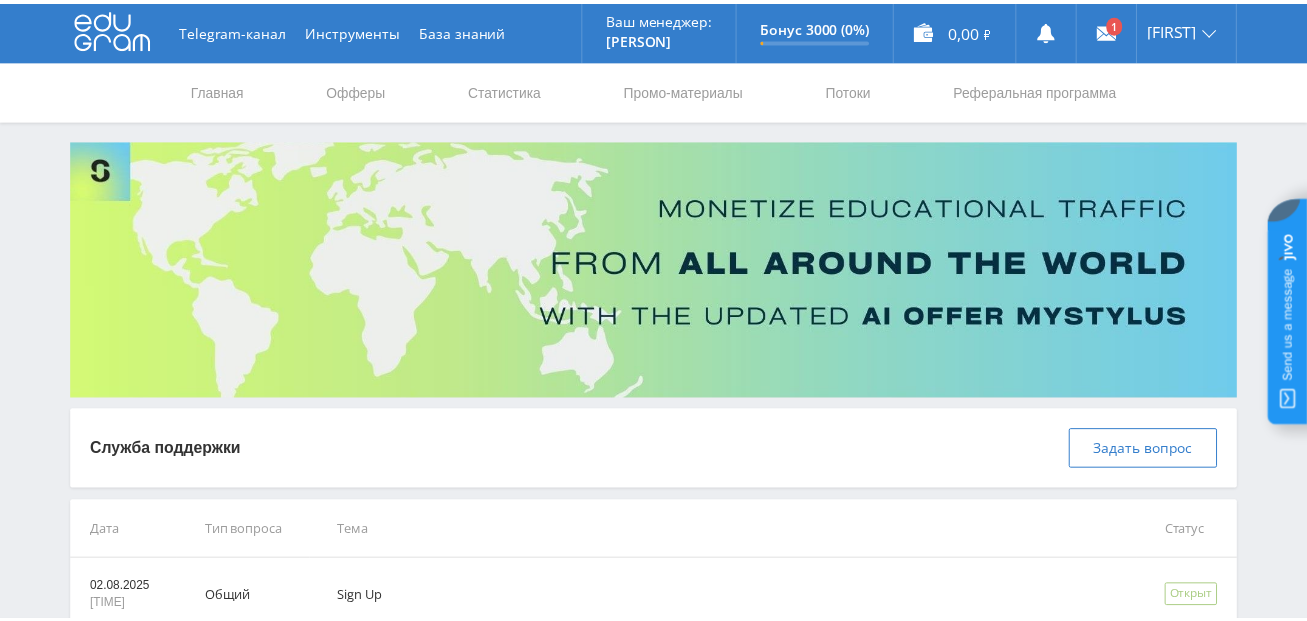 scroll, scrollTop: 0, scrollLeft: 0, axis: both 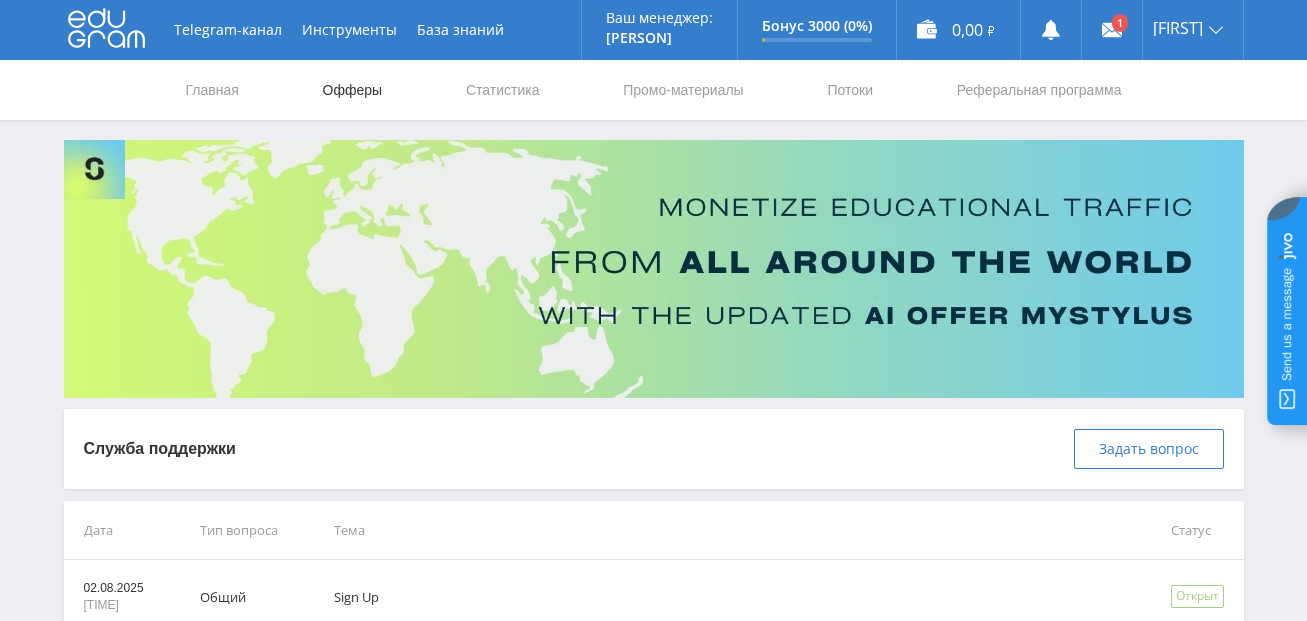 click on "Офферы" at bounding box center [353, 90] 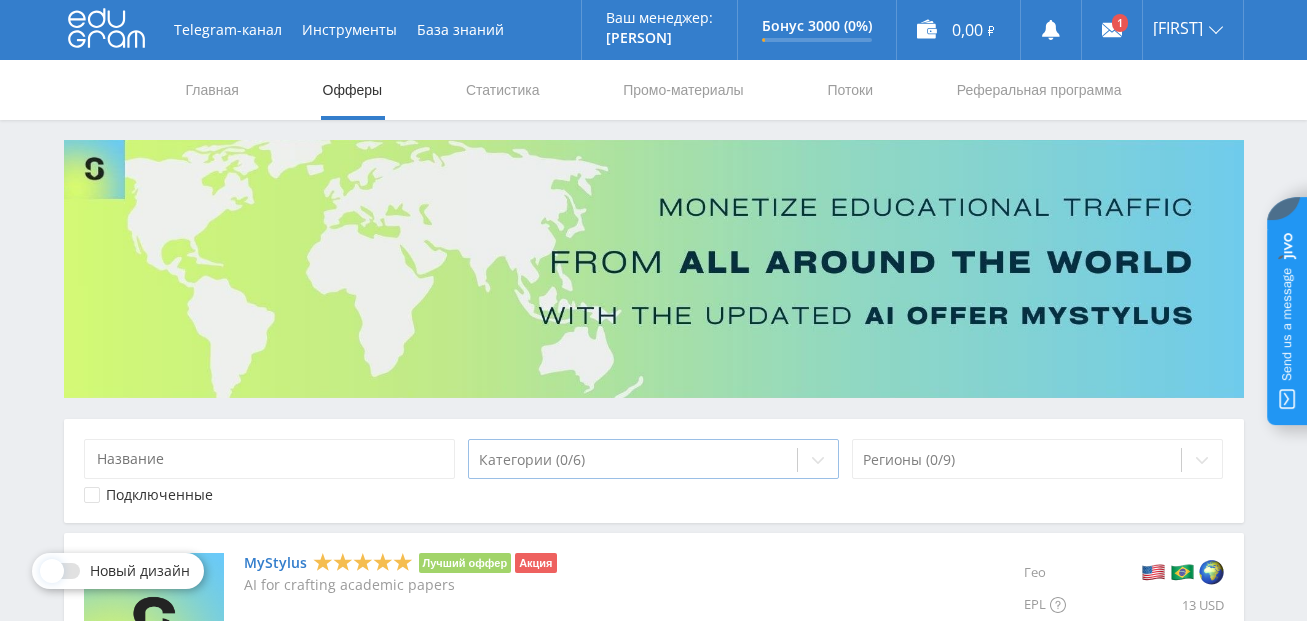 click 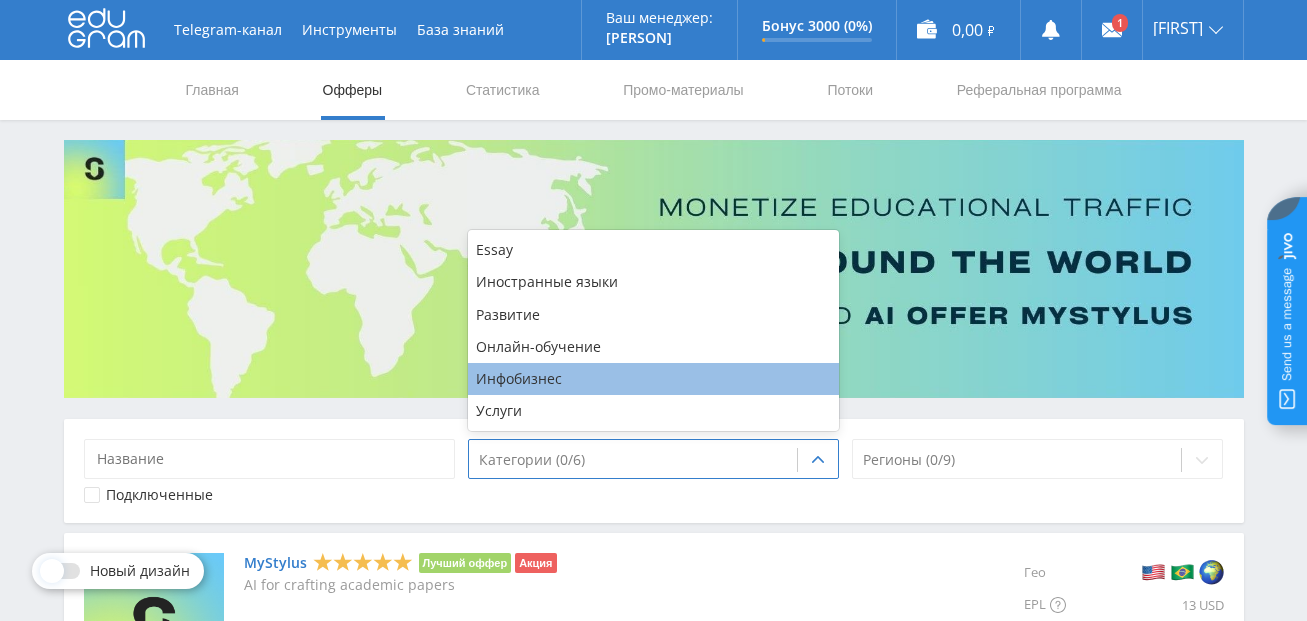 click on "Инфобизнес" at bounding box center [654, 379] 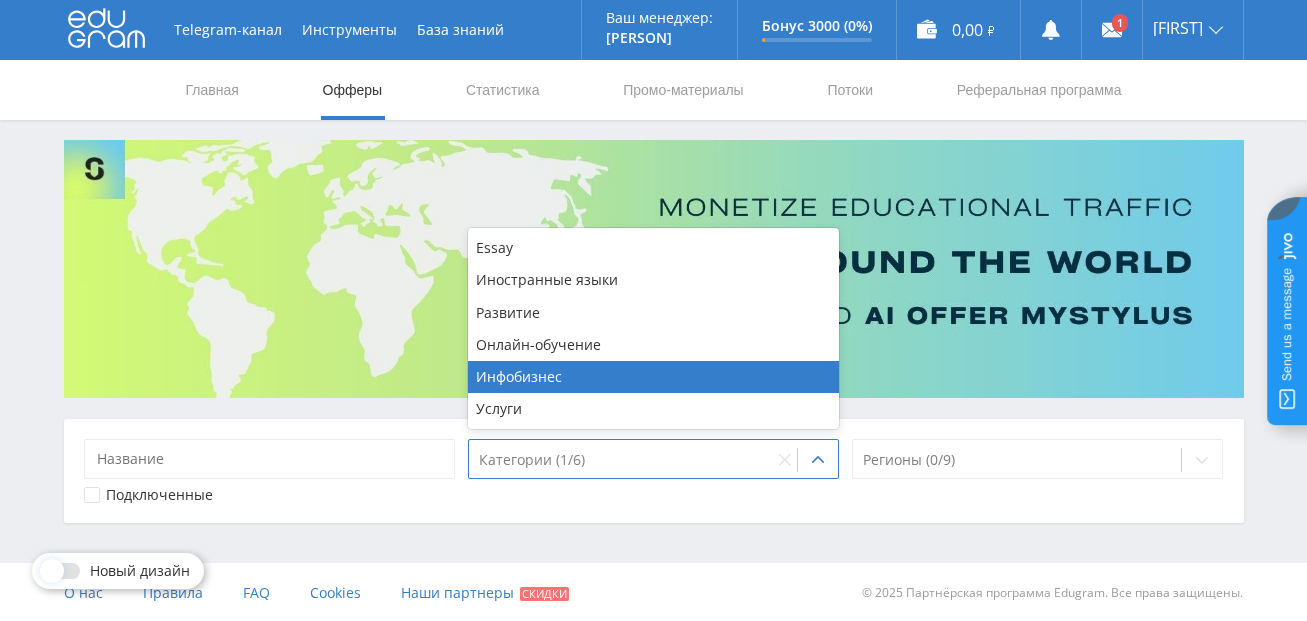 scroll, scrollTop: 2, scrollLeft: 0, axis: vertical 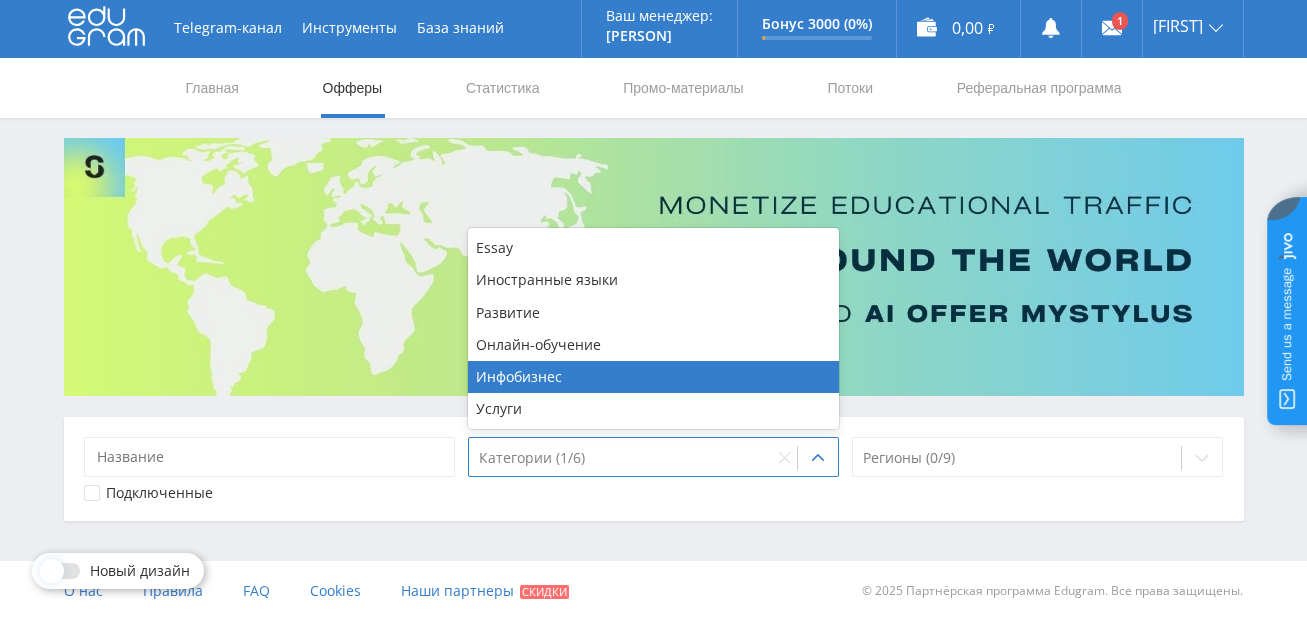 drag, startPoint x: 598, startPoint y: 559, endPoint x: 607, endPoint y: 544, distance: 17.492855 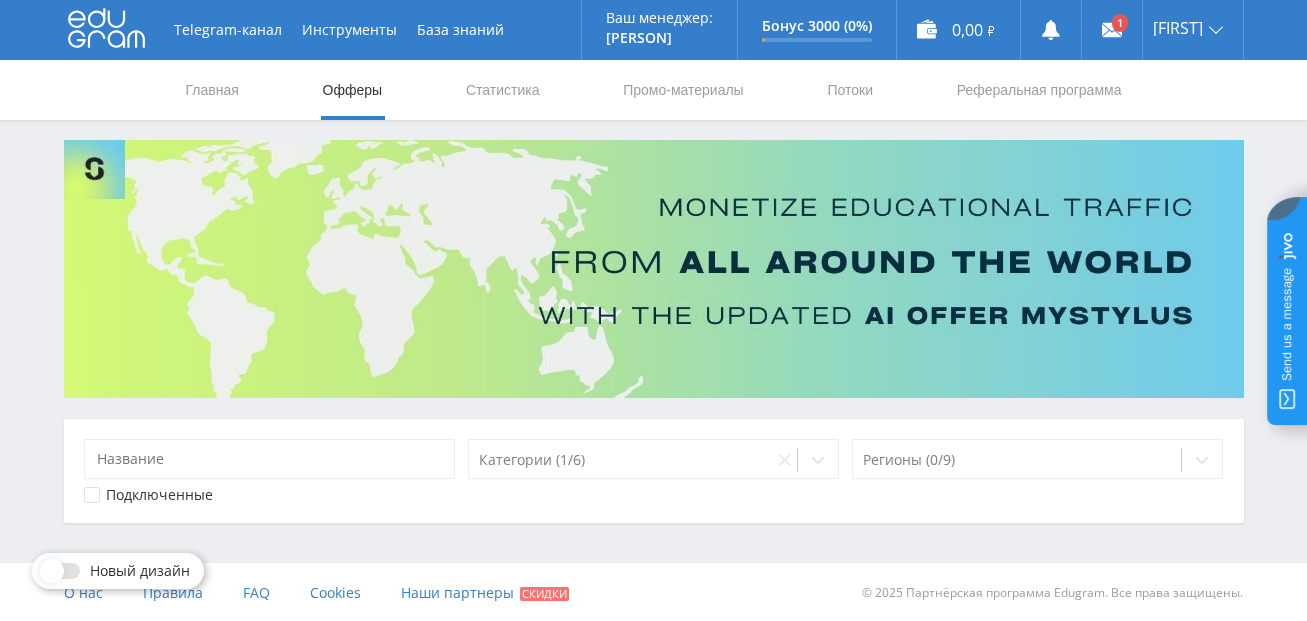 scroll, scrollTop: 2, scrollLeft: 0, axis: vertical 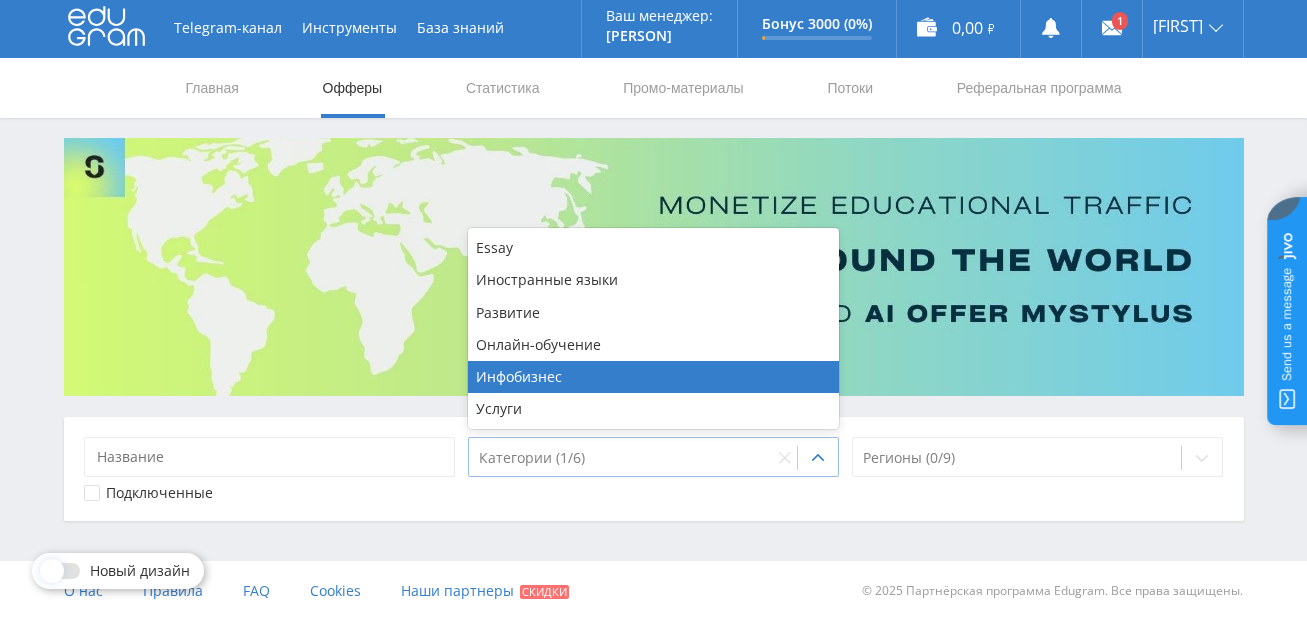 click on "Категории (1/6)" at bounding box center [621, 458] 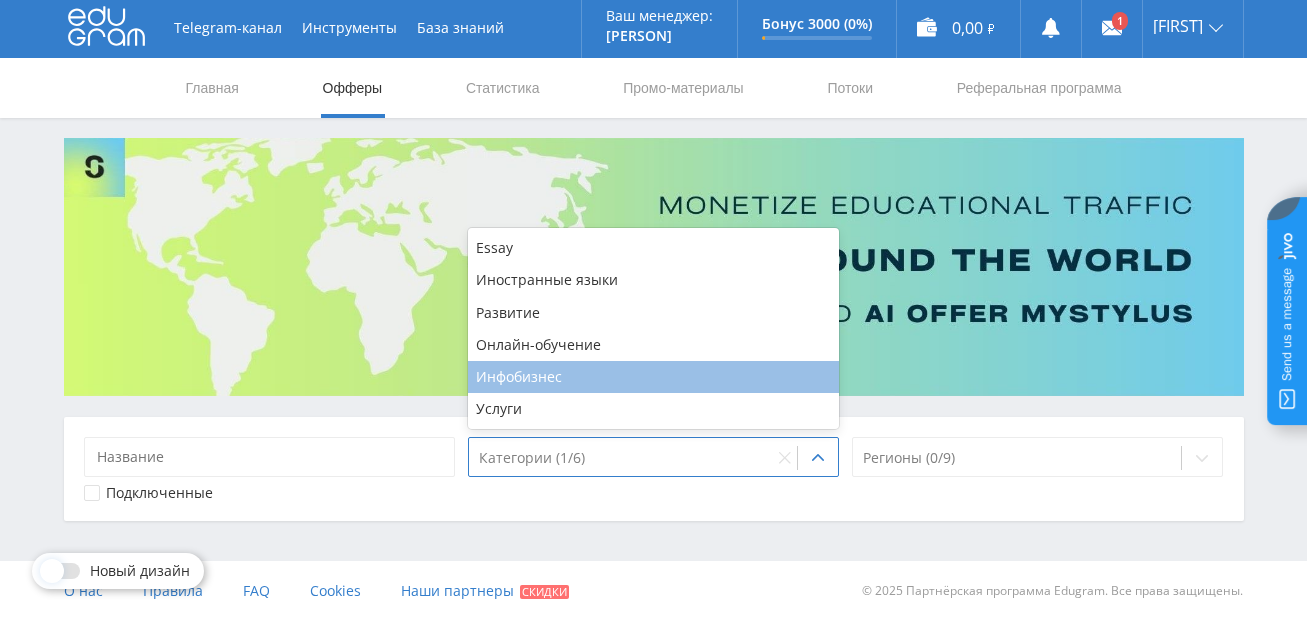 click on "Инфобизнес" at bounding box center (654, 377) 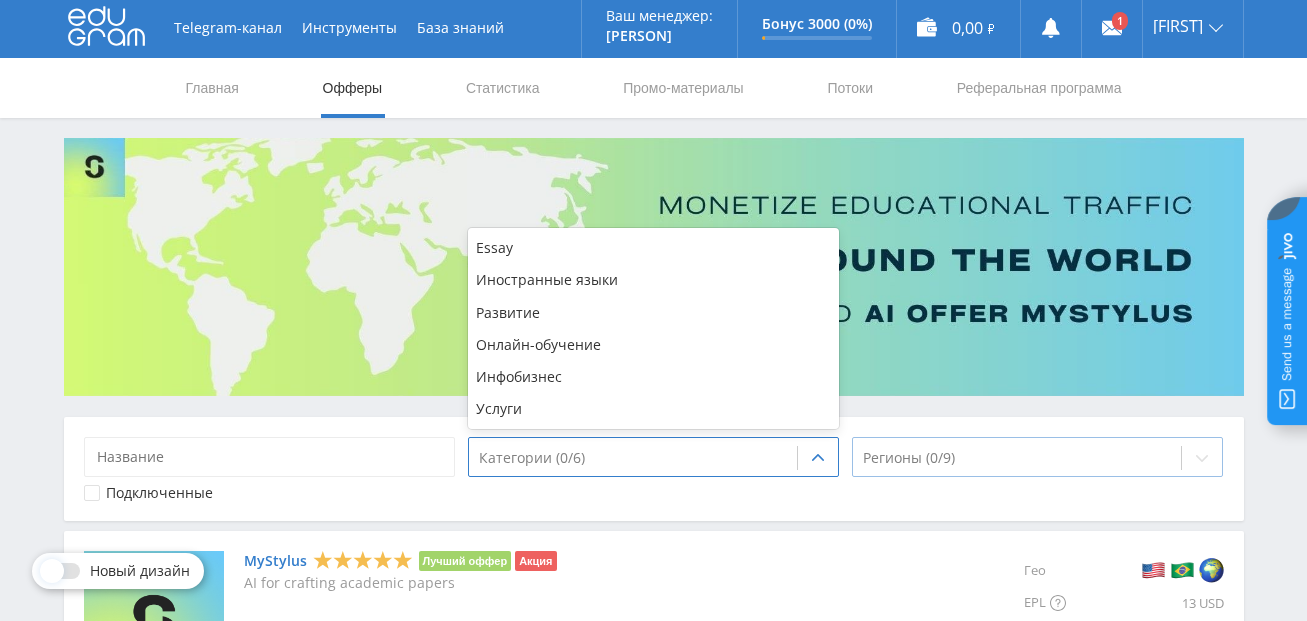 click at bounding box center [1017, 458] 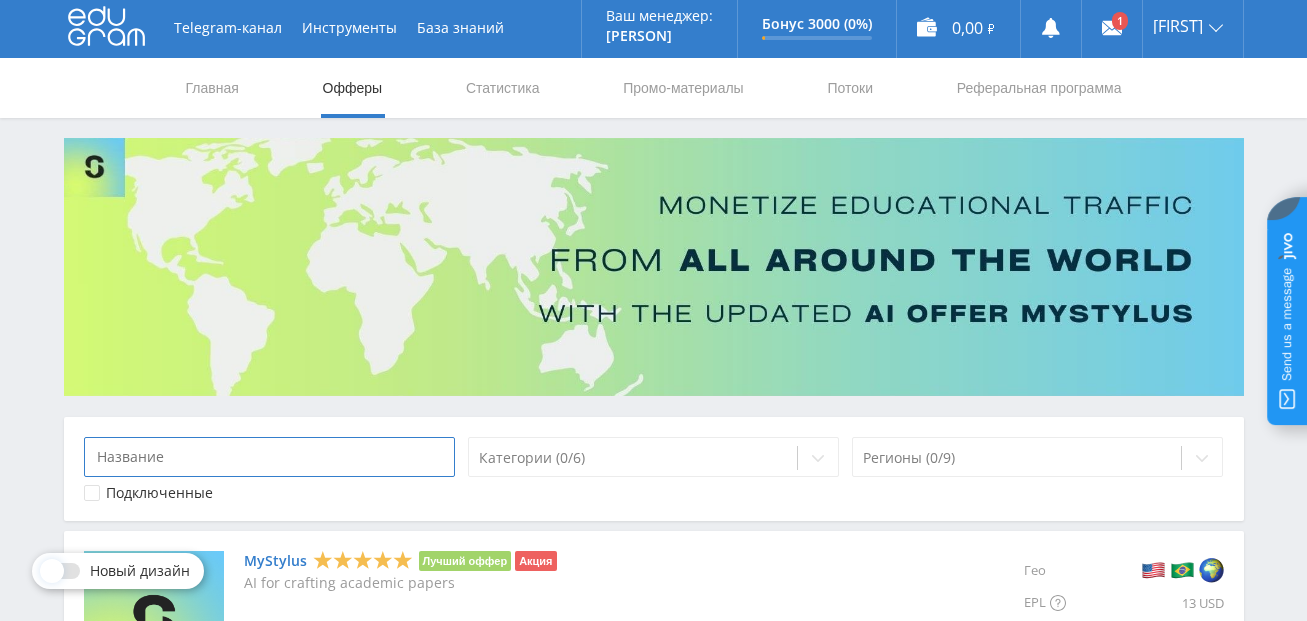 click at bounding box center [270, 457] 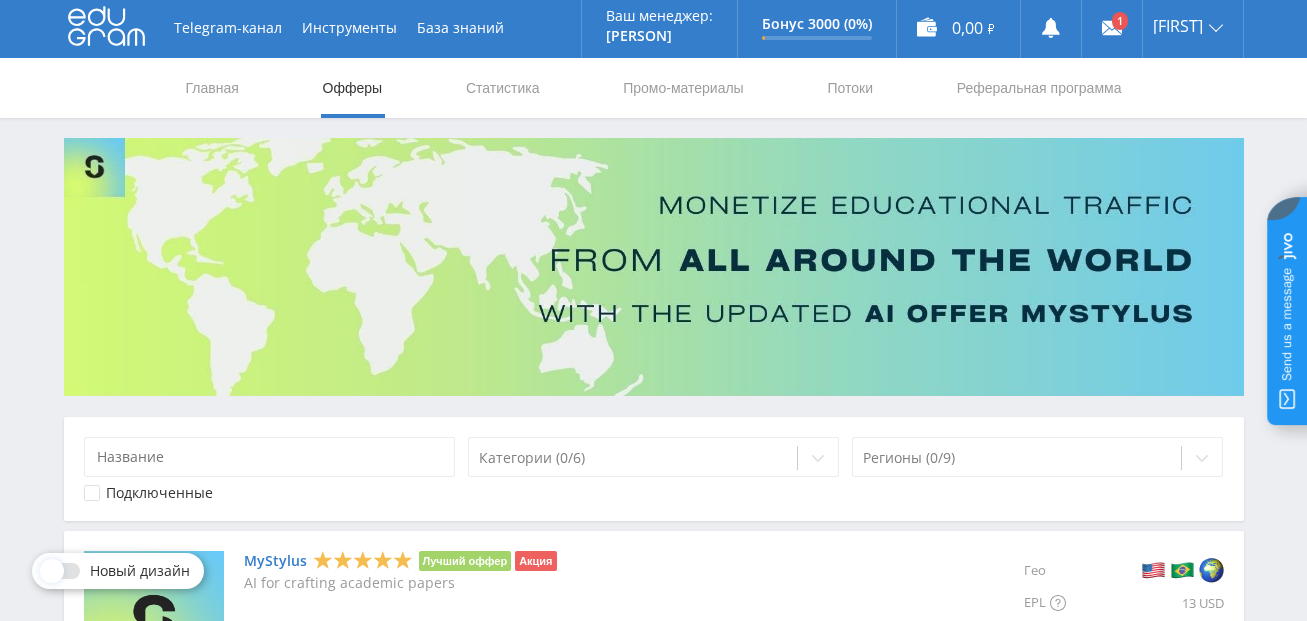 click on "Подключенные" at bounding box center [159, 493] 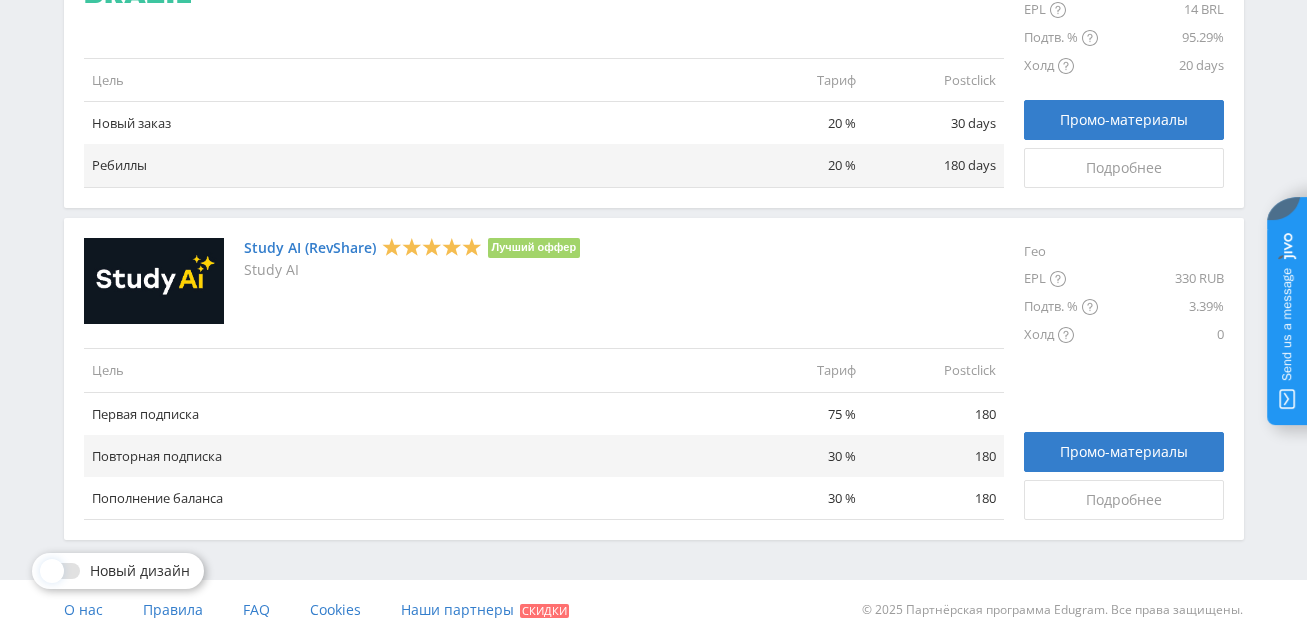 scroll, scrollTop: 2201, scrollLeft: 0, axis: vertical 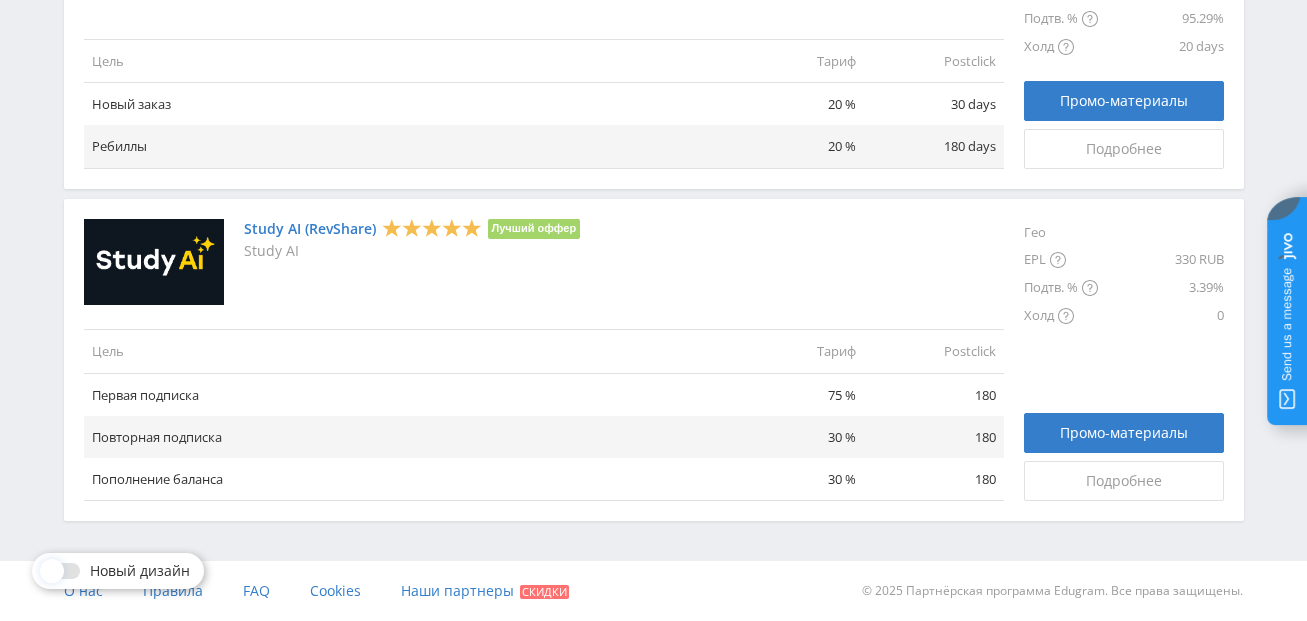 click on "© 2025 Партнёрская программа Edugram. Все права защищены." at bounding box center (953, 591) 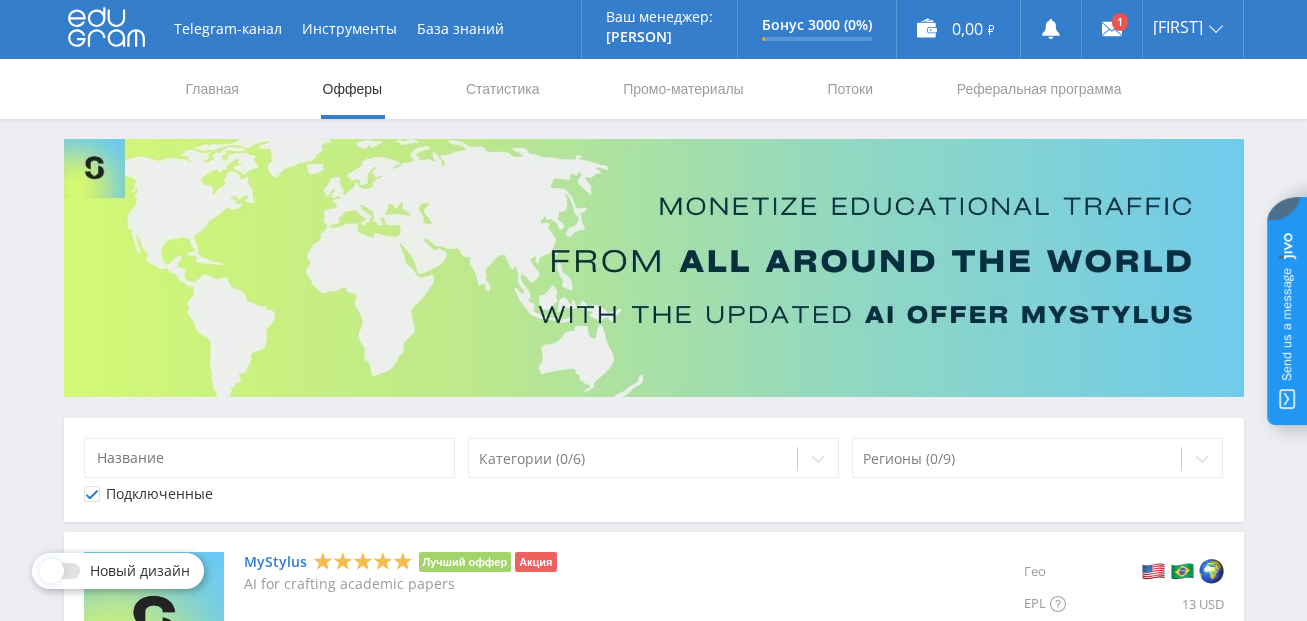 scroll, scrollTop: 0, scrollLeft: 0, axis: both 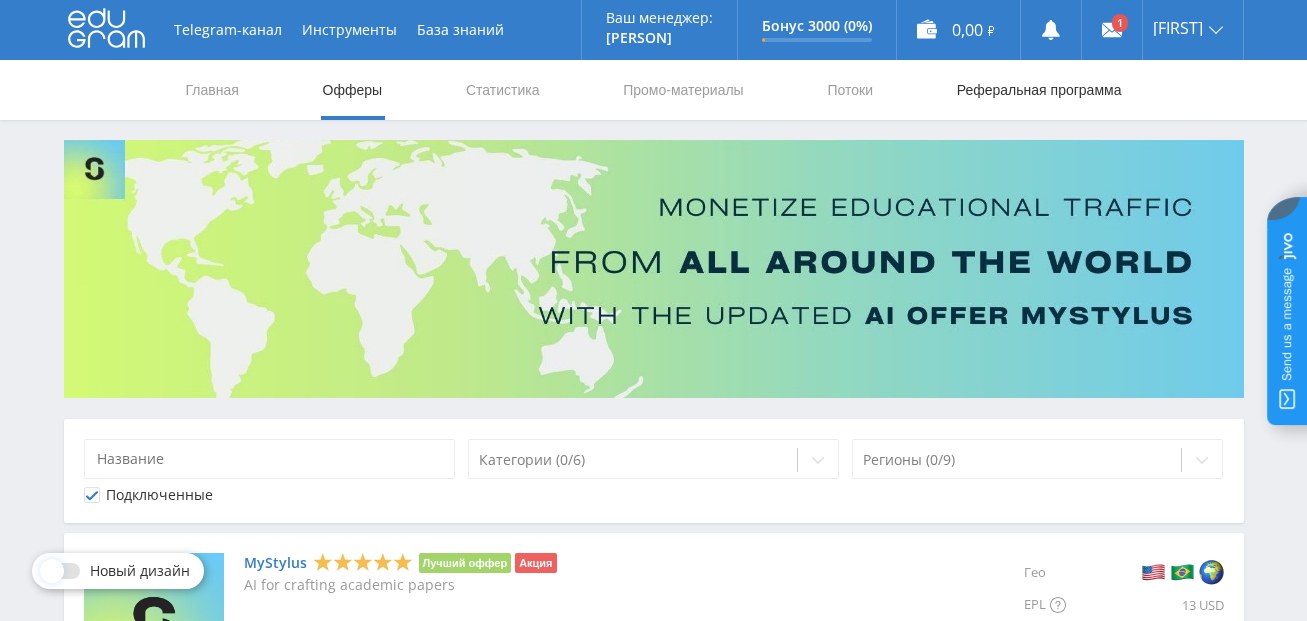click on "Реферальная программа" at bounding box center [1039, 90] 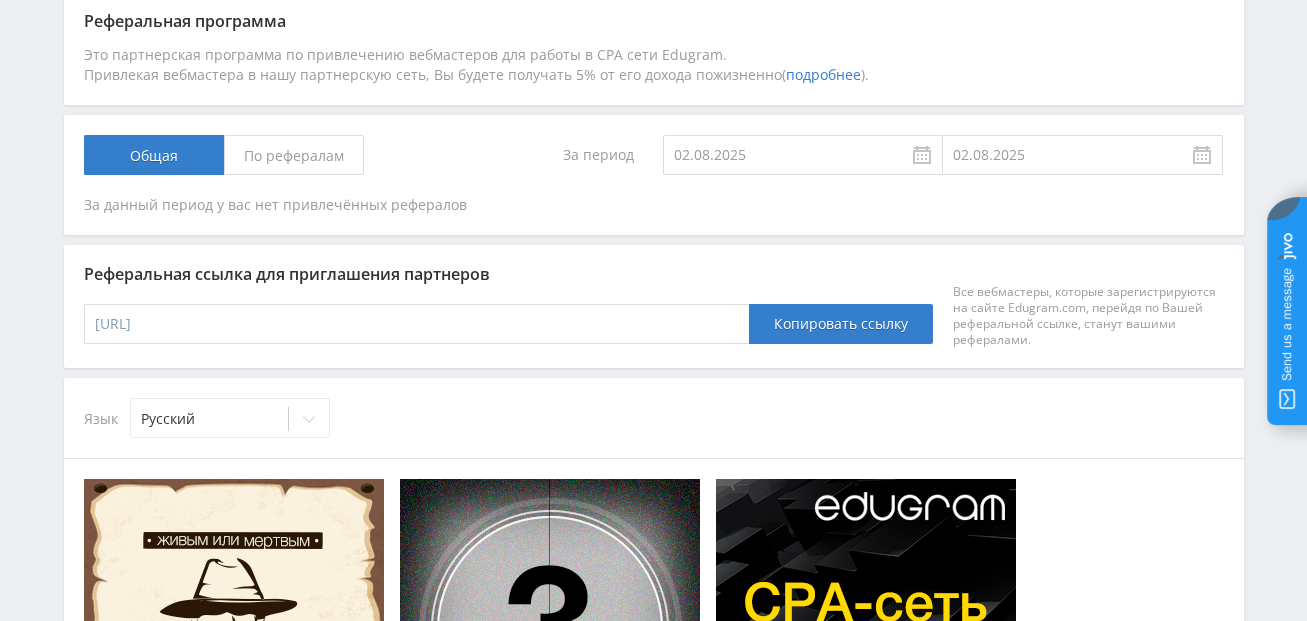 scroll, scrollTop: 400, scrollLeft: 0, axis: vertical 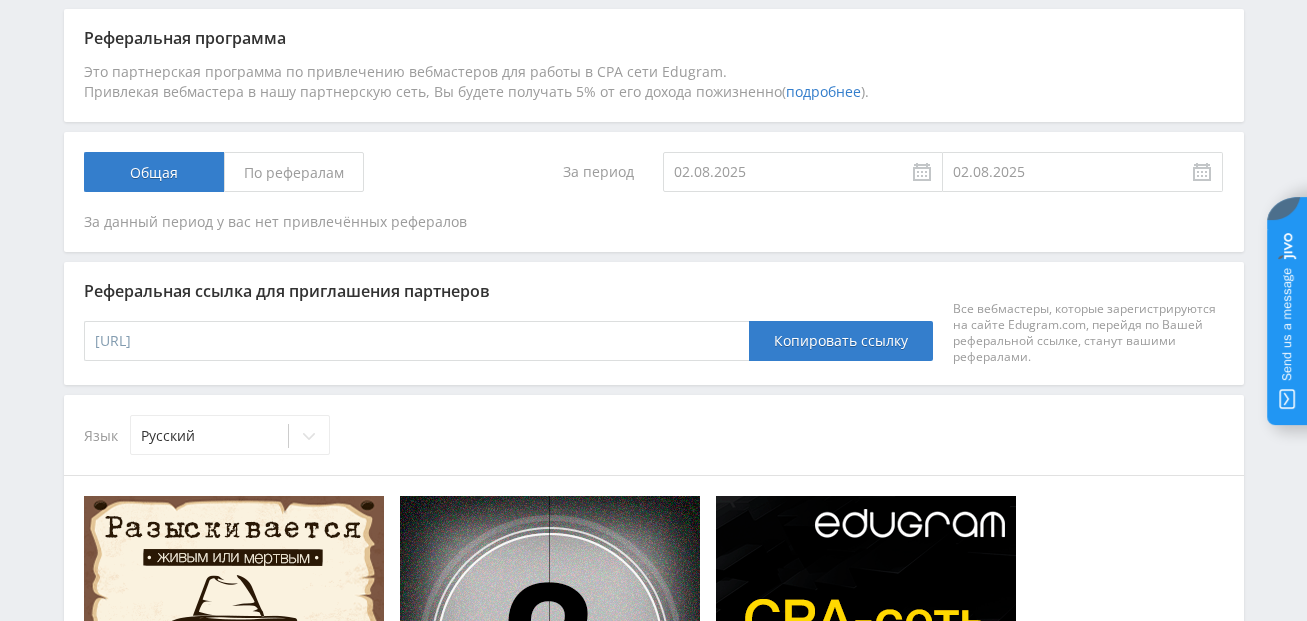 click on "По рефералам" at bounding box center (294, 172) 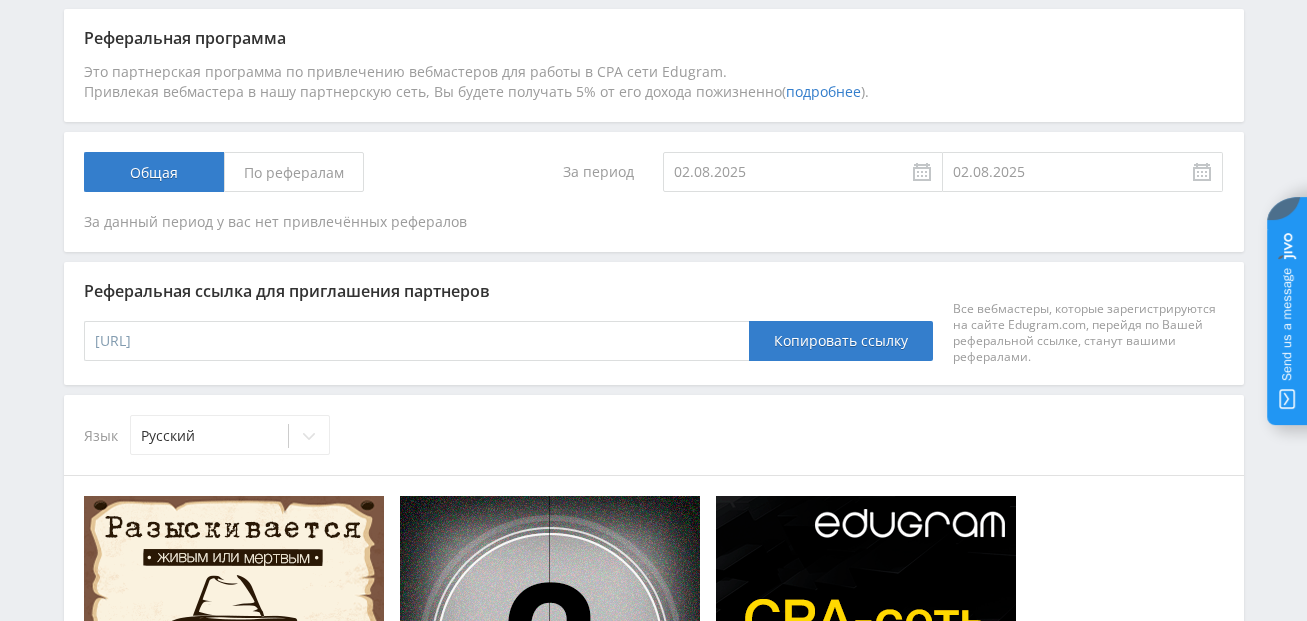 click on "По рефералам" at bounding box center [0, 0] 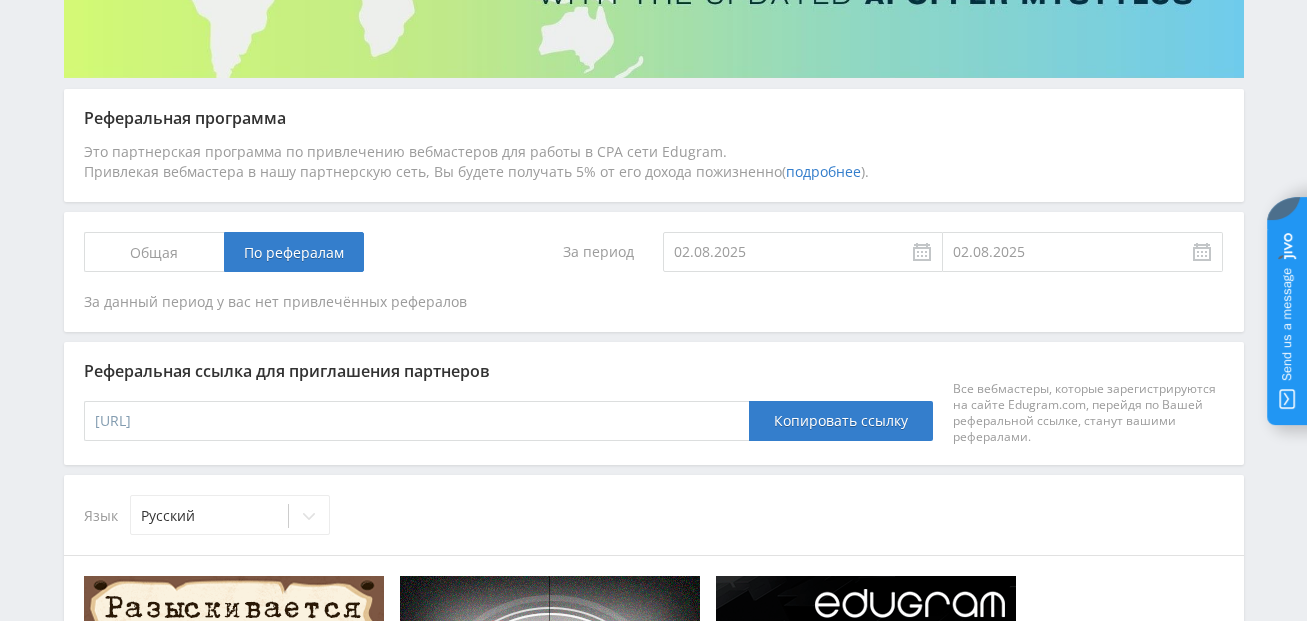 scroll, scrollTop: 319, scrollLeft: 0, axis: vertical 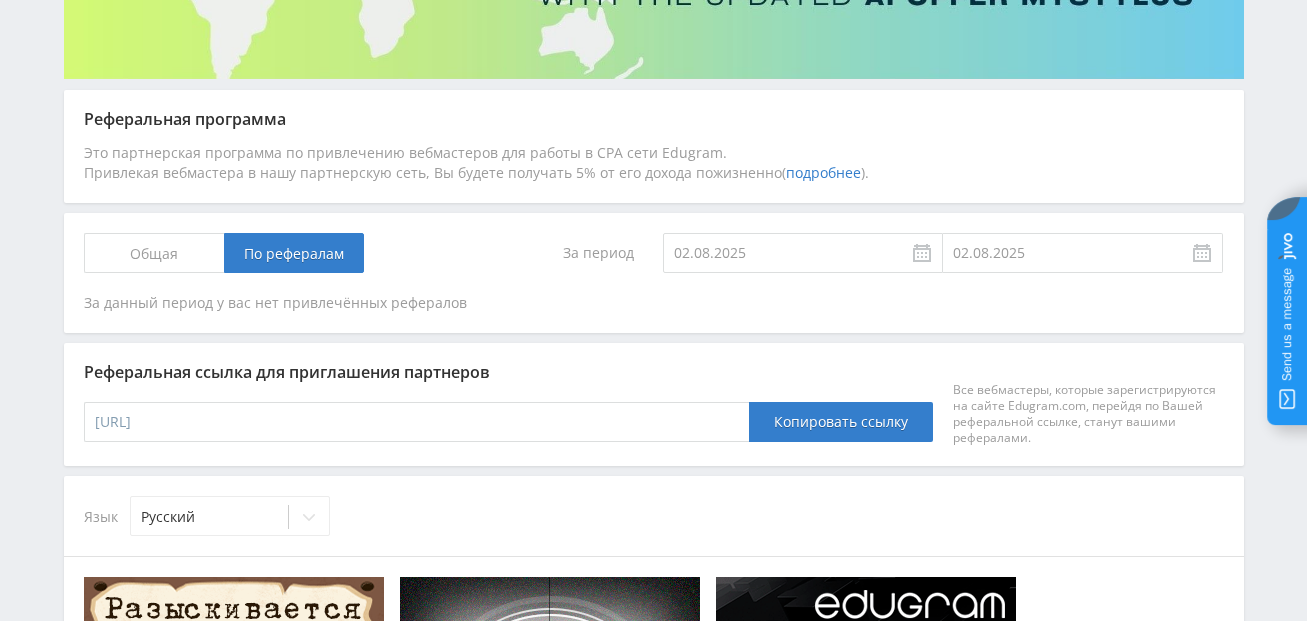 click on "подробнее" at bounding box center (823, 172) 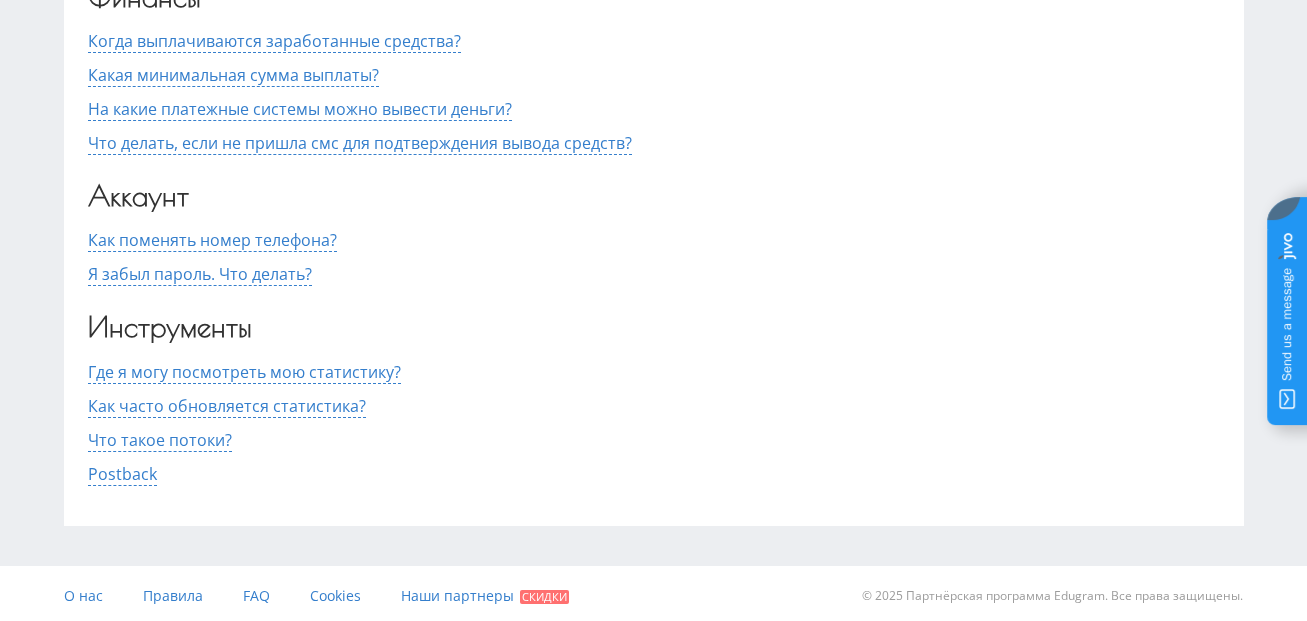 scroll, scrollTop: 721, scrollLeft: 0, axis: vertical 